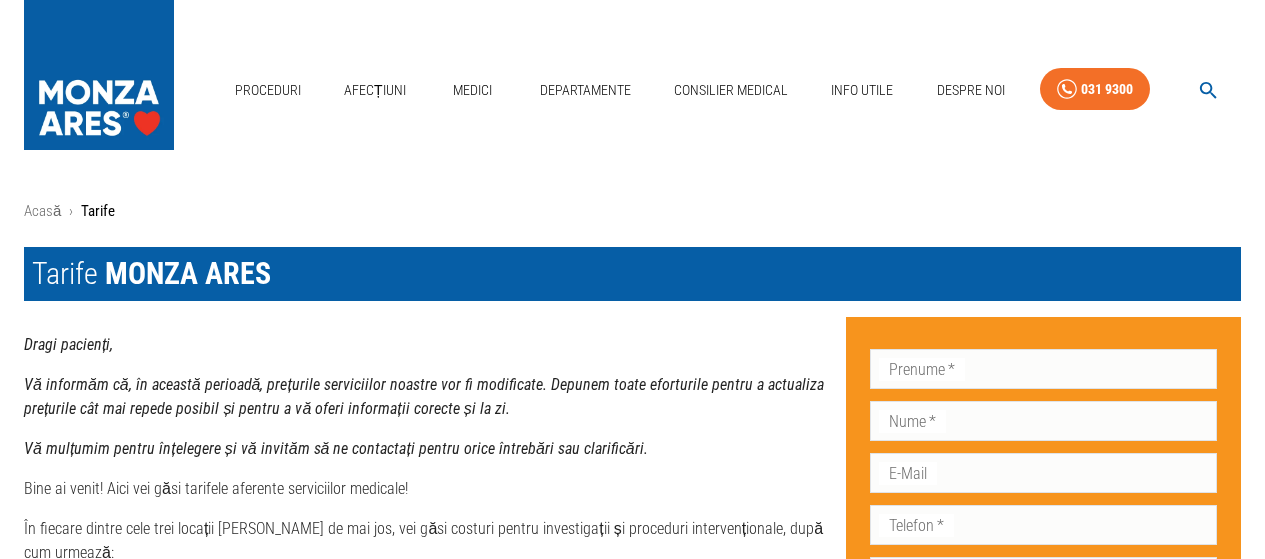 scroll, scrollTop: 0, scrollLeft: 0, axis: both 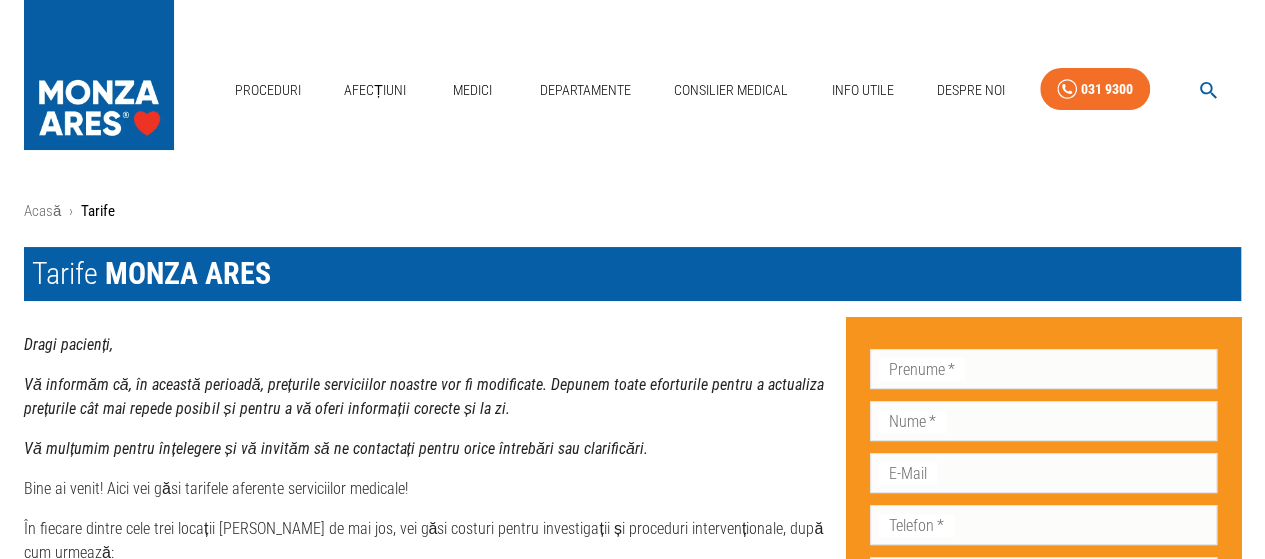 click 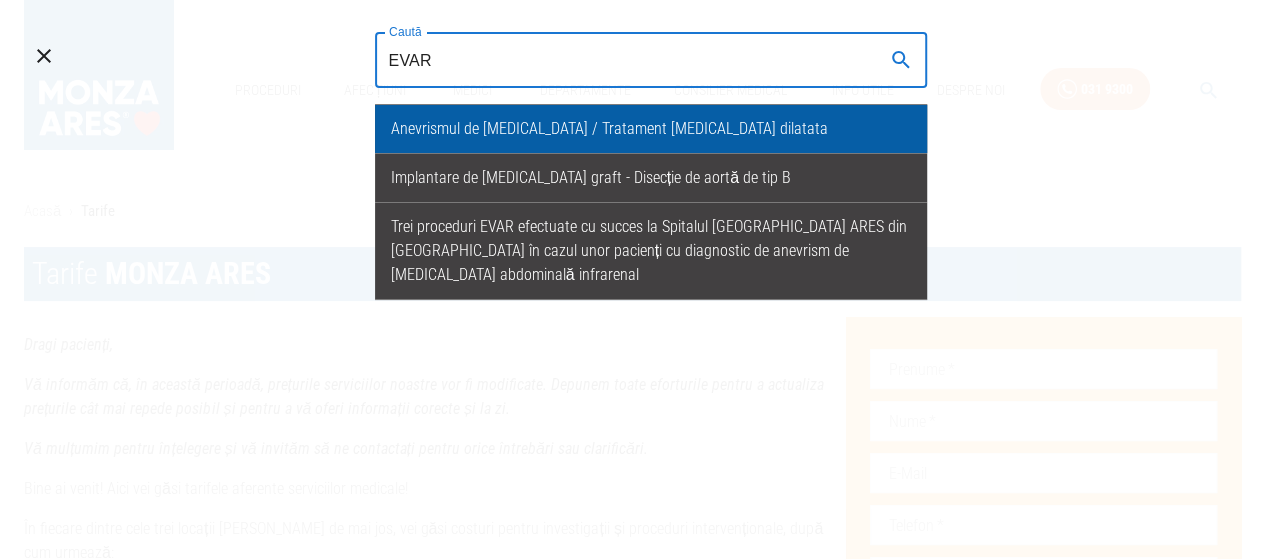 type on "EVAR" 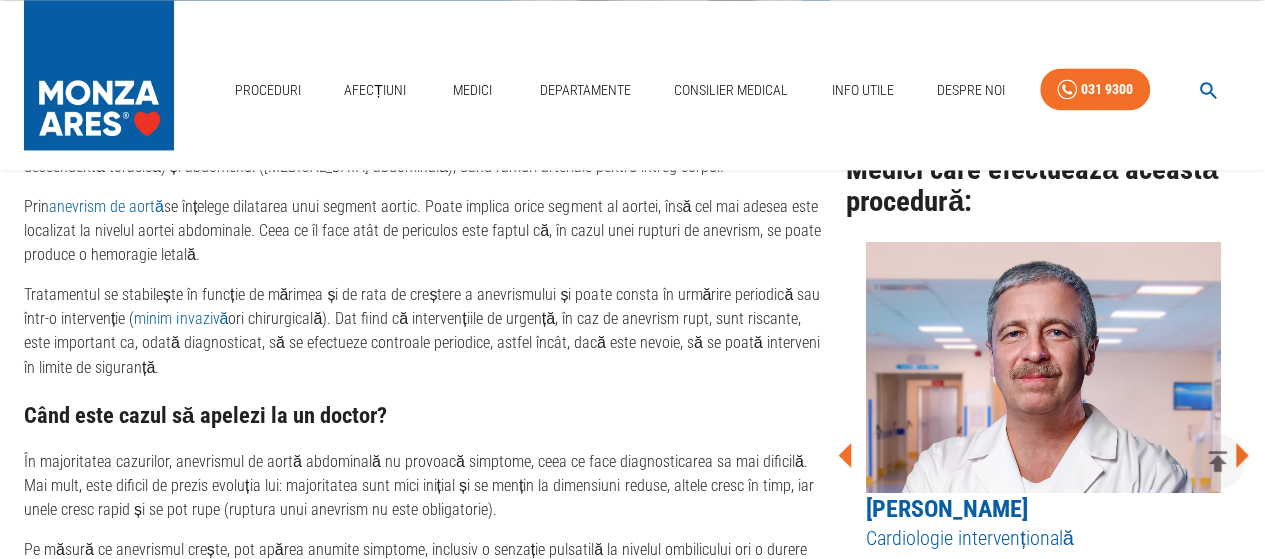 scroll, scrollTop: 1500, scrollLeft: 0, axis: vertical 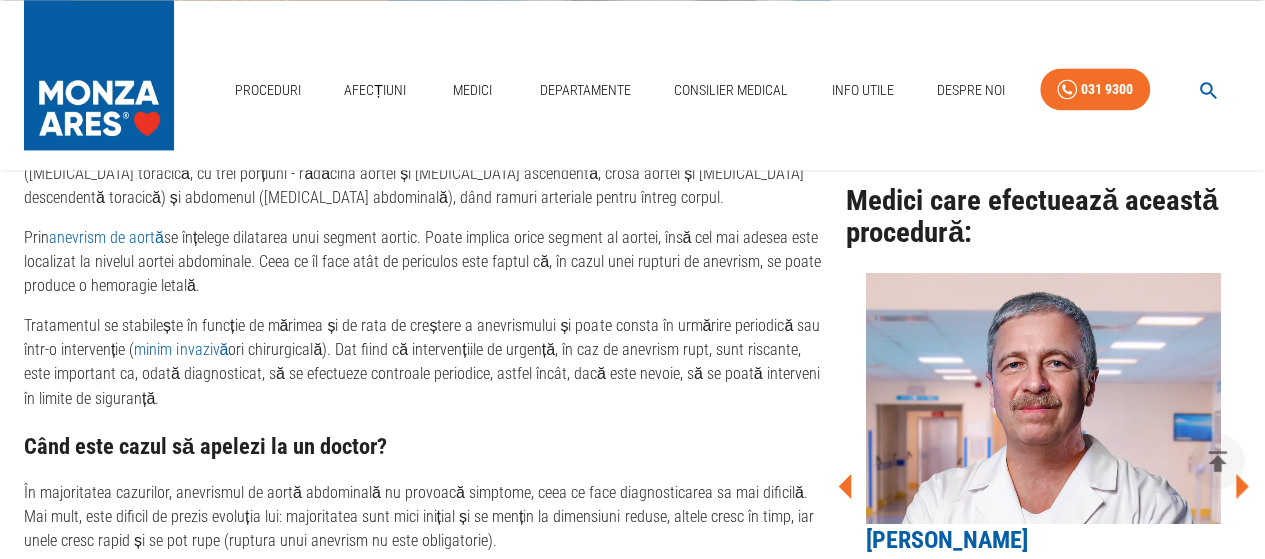 click 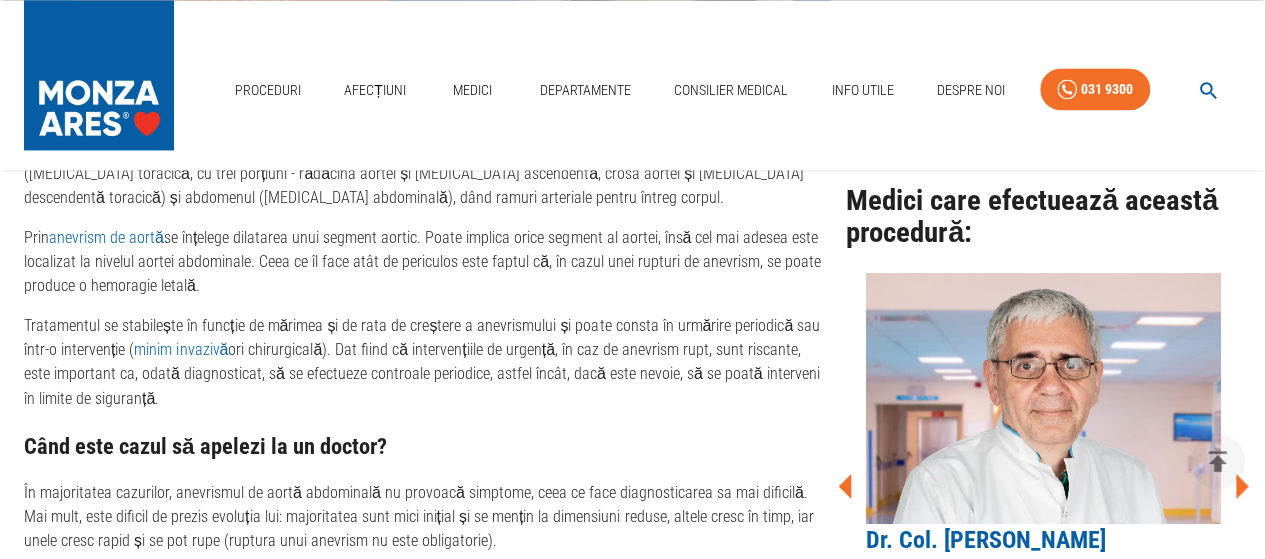click 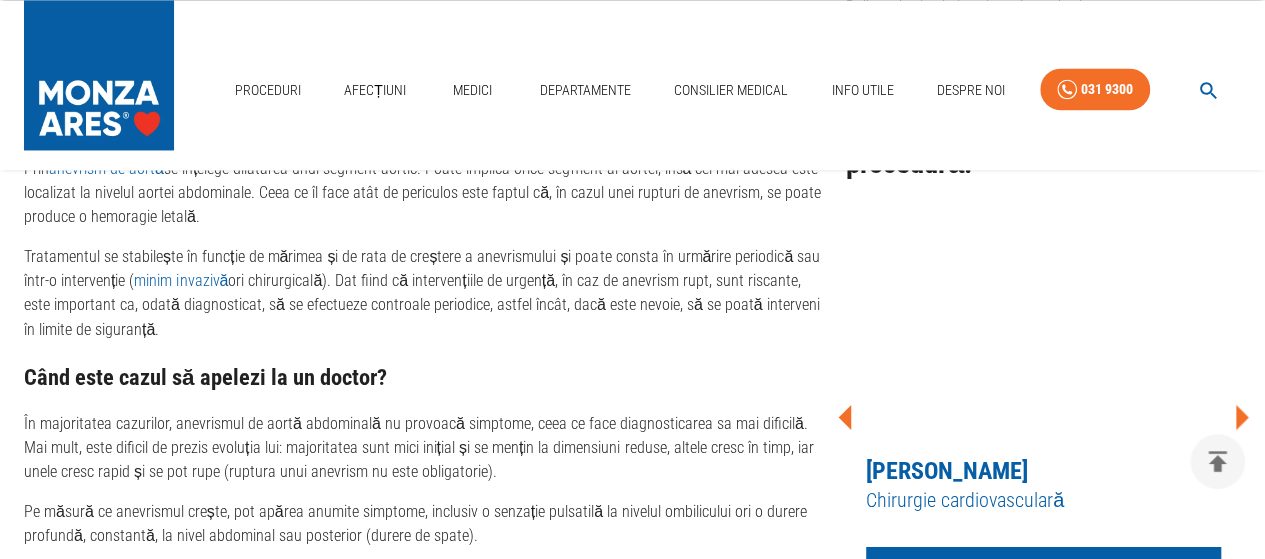 scroll, scrollTop: 1600, scrollLeft: 0, axis: vertical 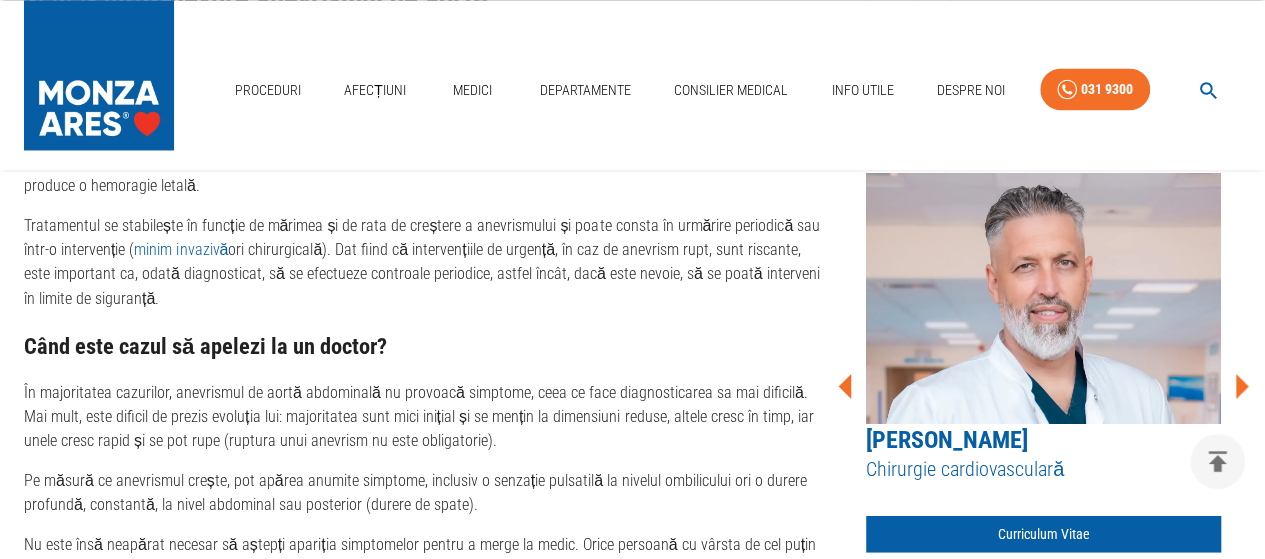 click 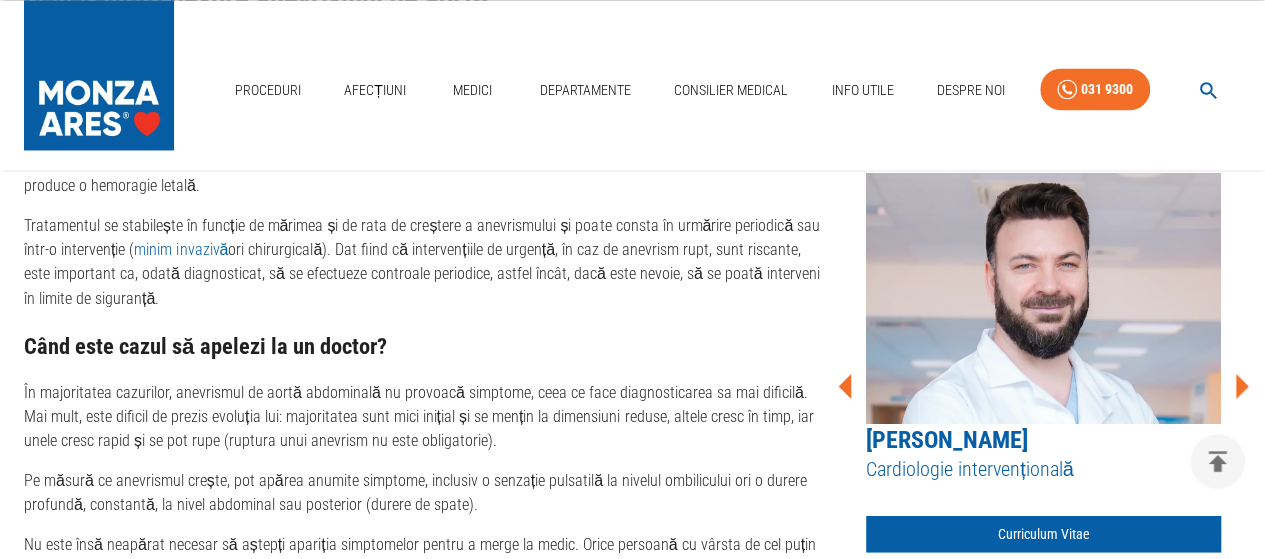click 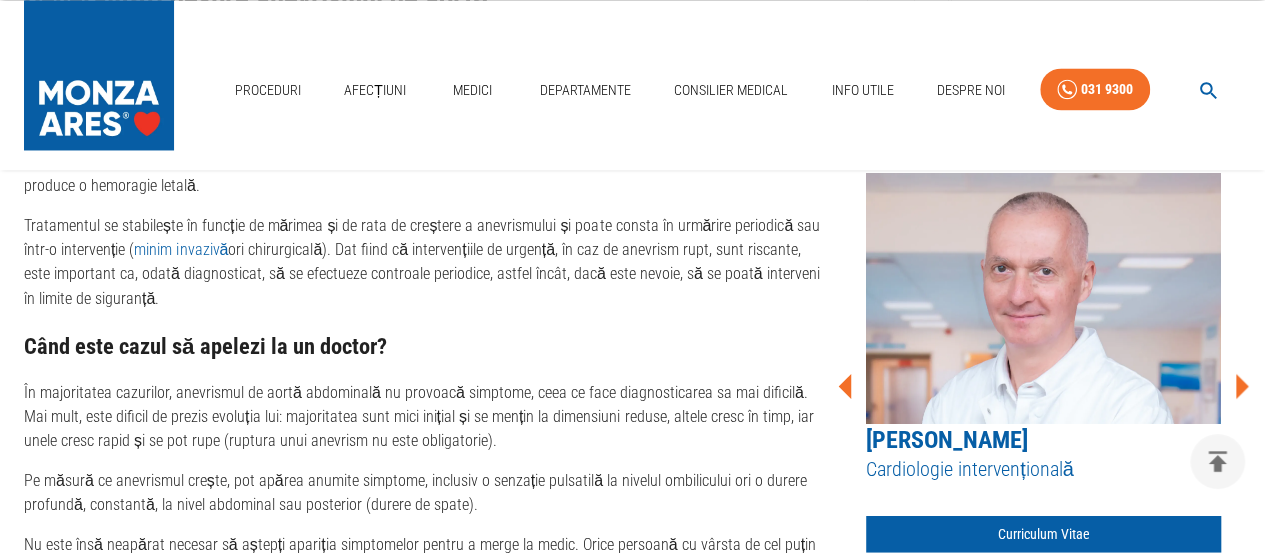 click 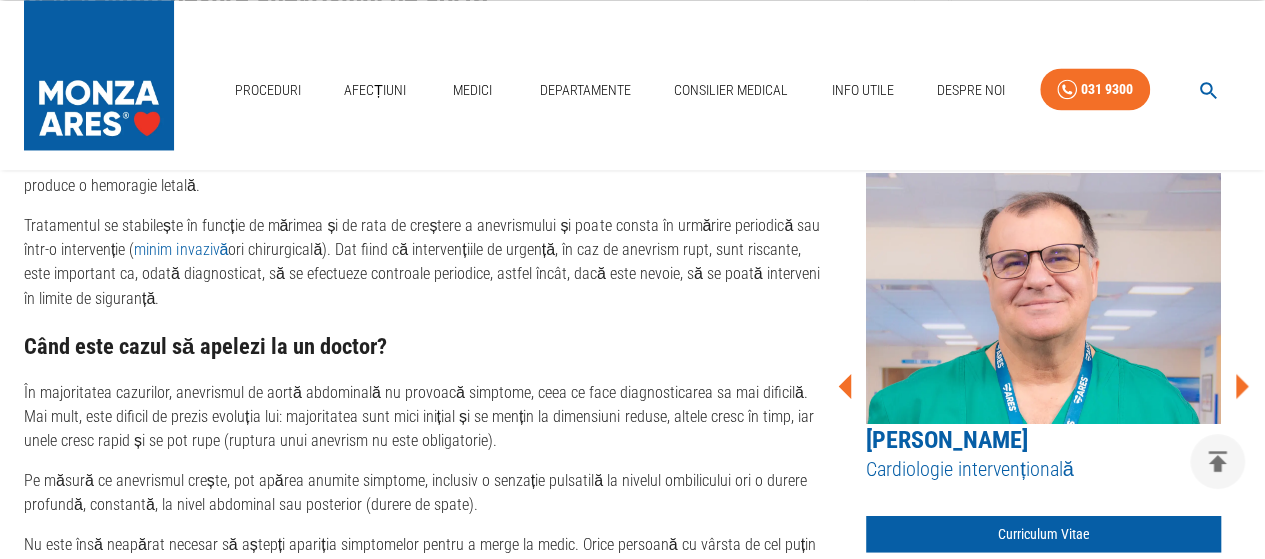 click on "Tratamentul se stabilește în funcție de mărimea și de rata de creștere a anevrismului și poate consta în urmărire periodică sau într-o intervenție ( minim invazivă  ori chirurgicală). Dat fiind că intervențiile de urgență, în caz de anevrism rupt, sunt riscante, este important ca, odată diagnosticat, să se efectueze controale periodice, astfel încât, dacă este nevoie, să se poată interveni în limite de siguranță." at bounding box center (427, 262) 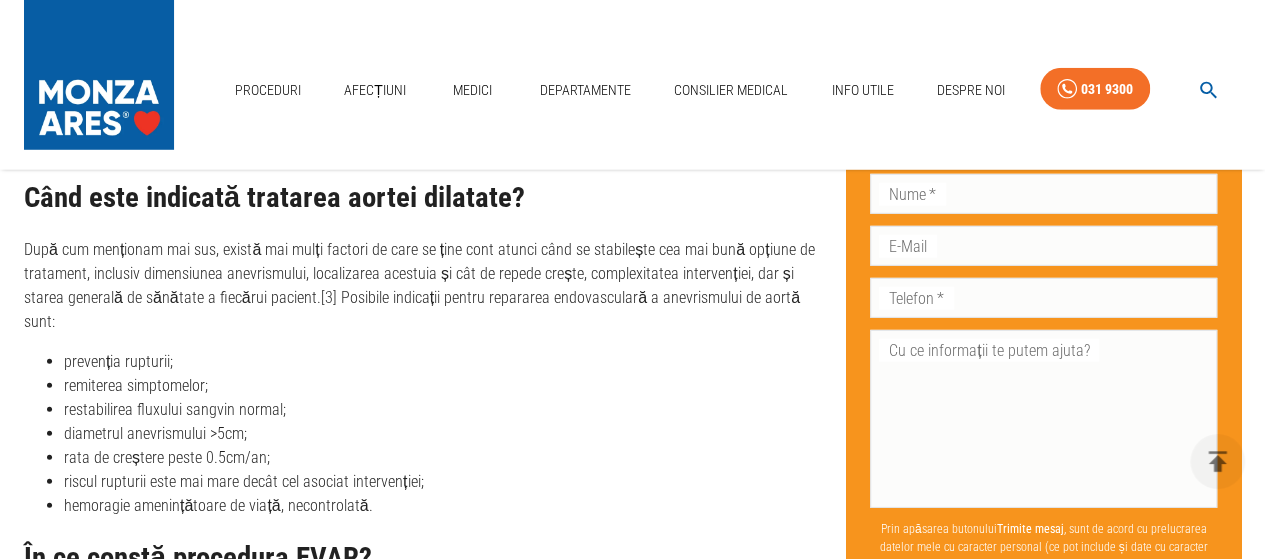 scroll, scrollTop: 3000, scrollLeft: 0, axis: vertical 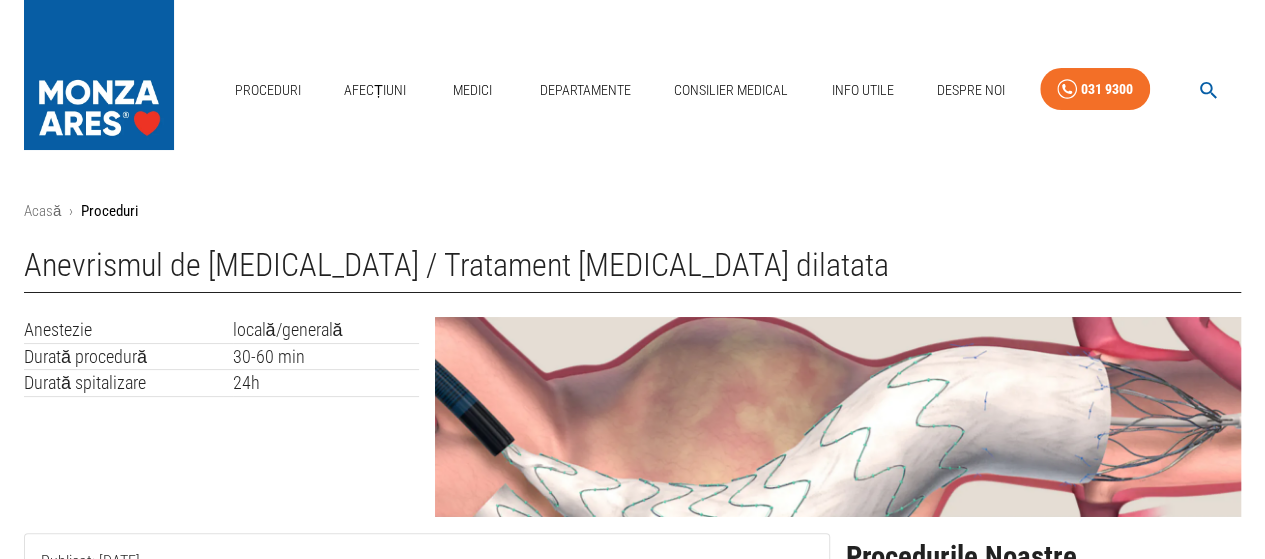 click 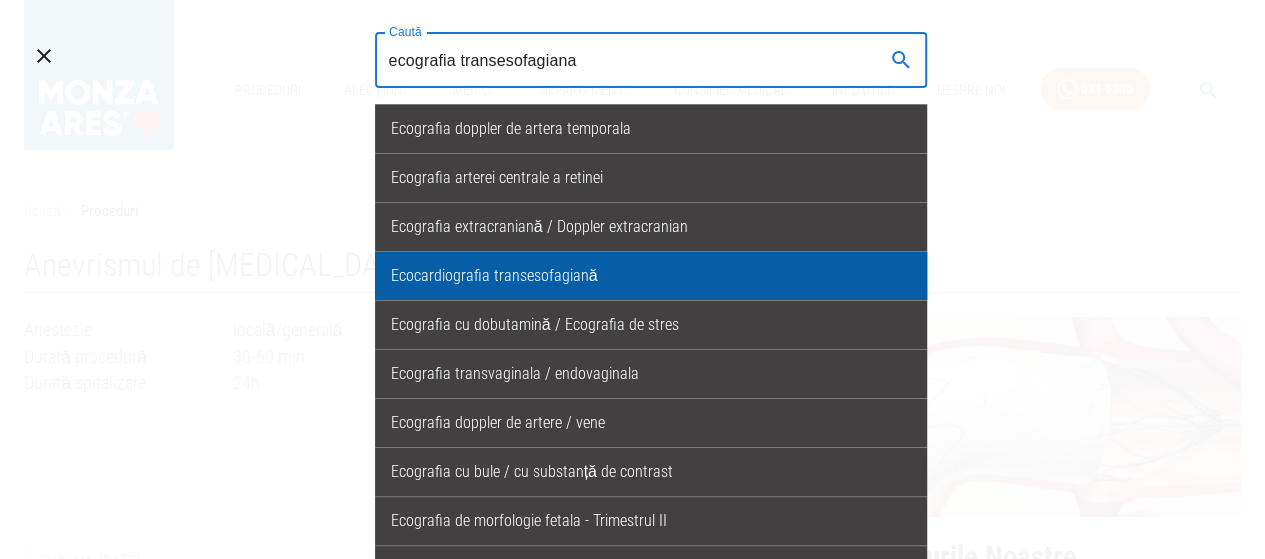 type on "ecografia transesofagiana" 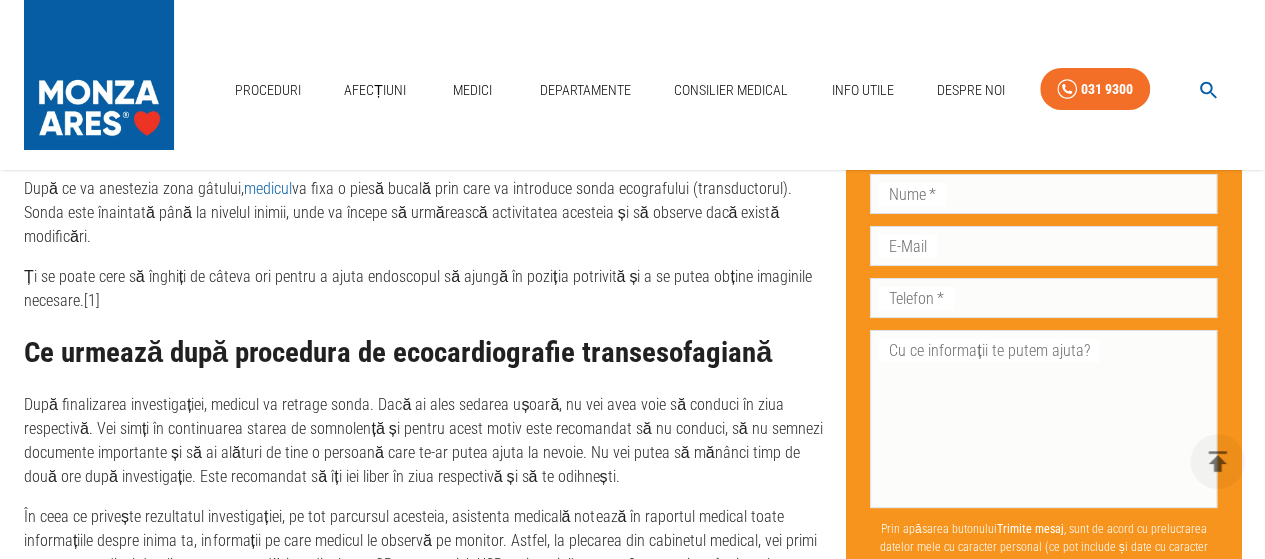 scroll, scrollTop: 3600, scrollLeft: 0, axis: vertical 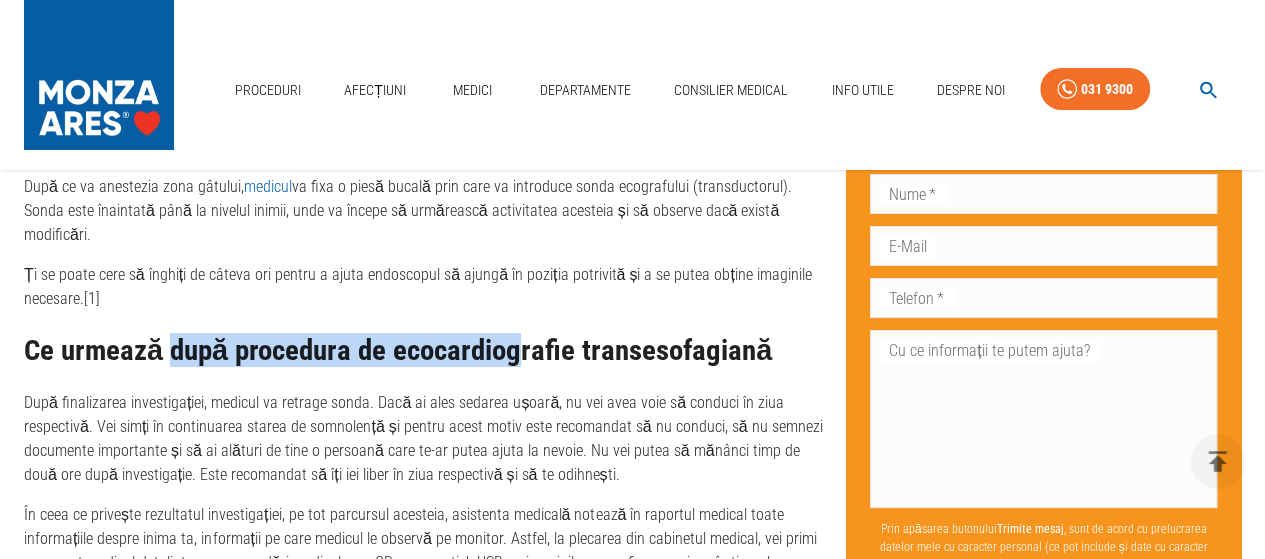 drag, startPoint x: 166, startPoint y: 291, endPoint x: 520, endPoint y: 290, distance: 354.0014 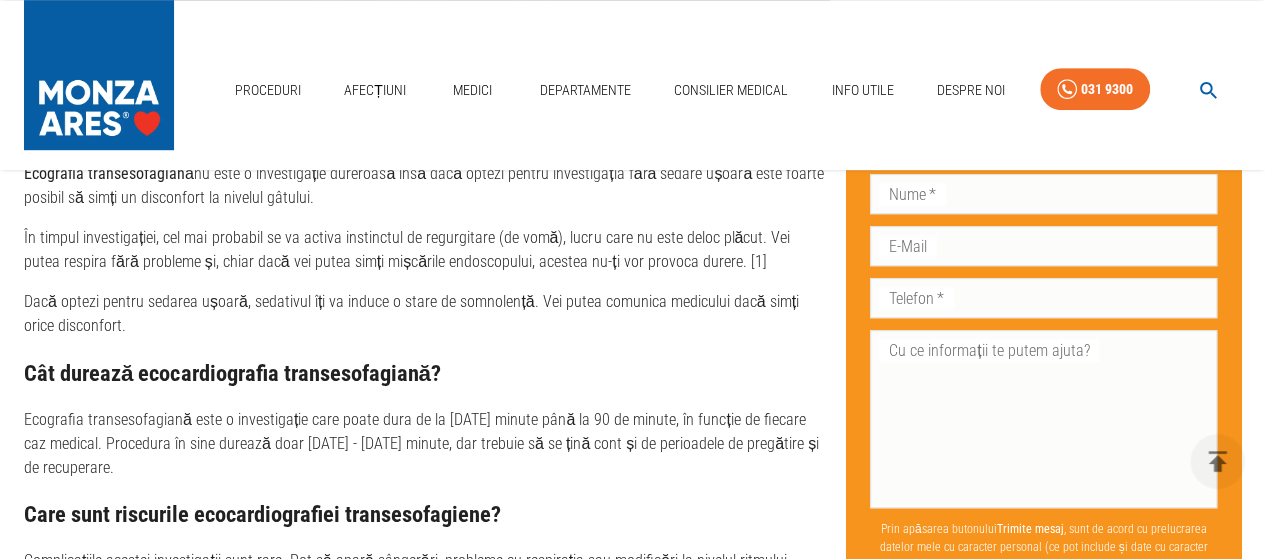 scroll, scrollTop: 4400, scrollLeft: 0, axis: vertical 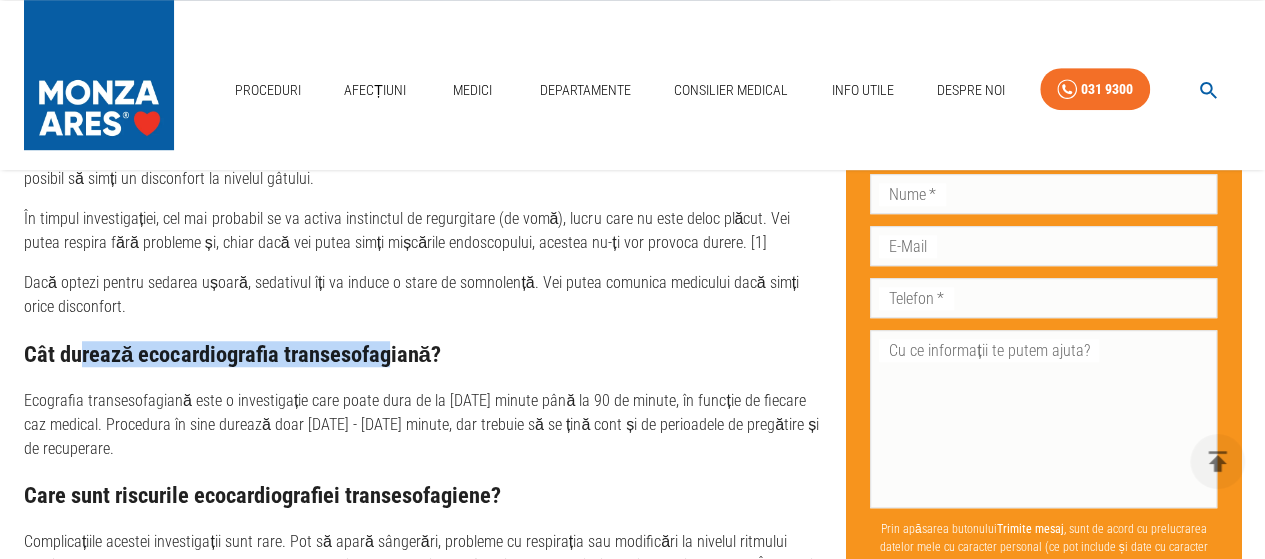 click on "Cât durează ecocardiografia transesofagiană?" at bounding box center [427, 354] 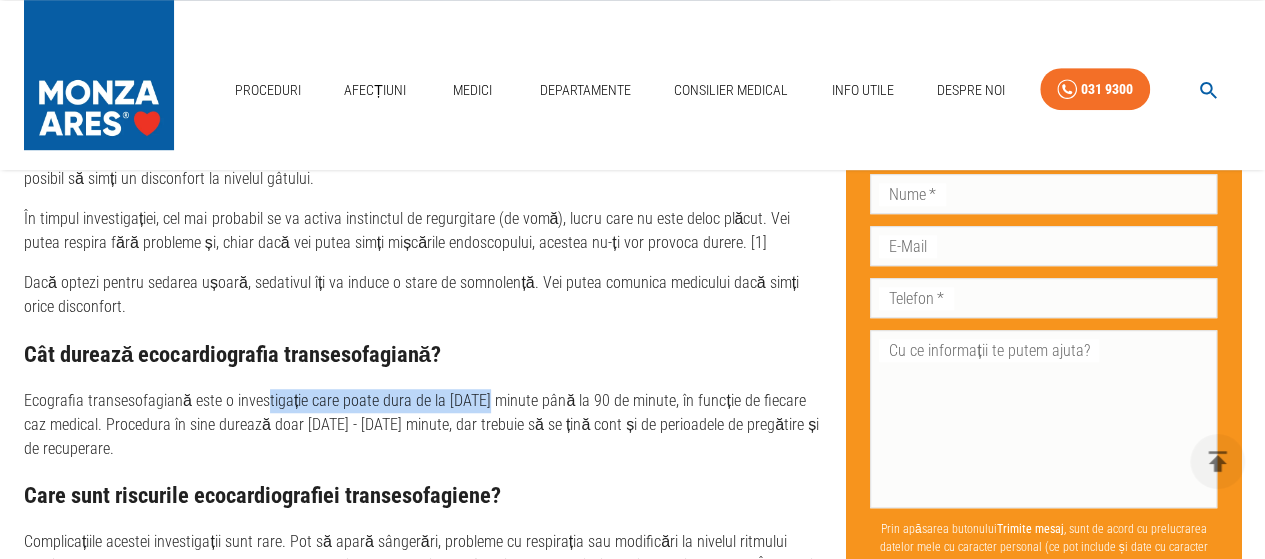 drag, startPoint x: 480, startPoint y: 351, endPoint x: 586, endPoint y: 346, distance: 106.11786 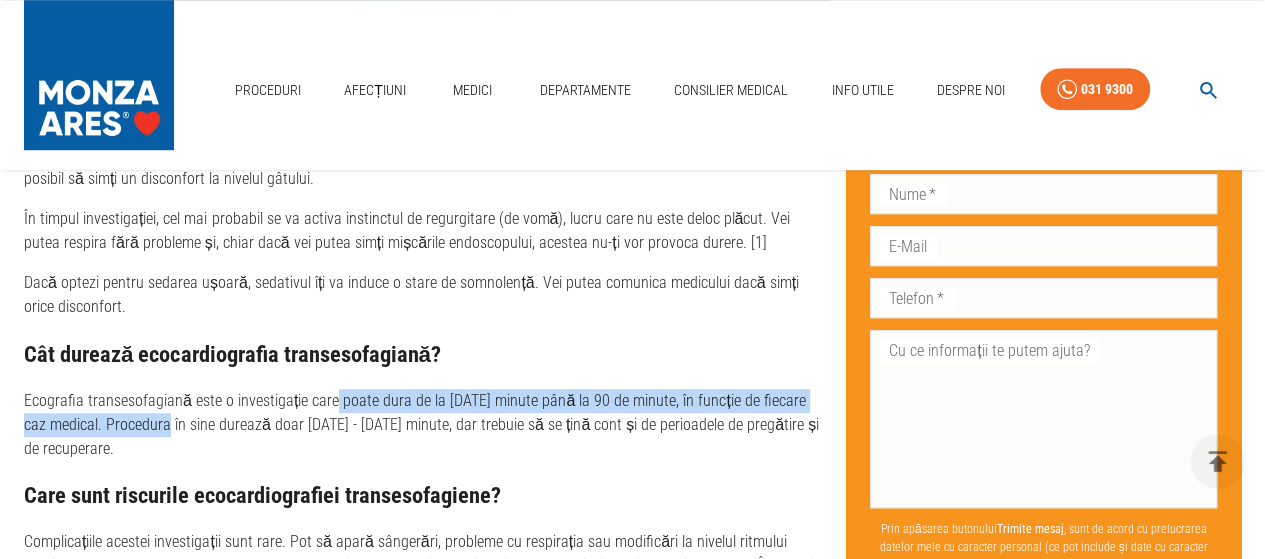 drag, startPoint x: 270, startPoint y: 363, endPoint x: 358, endPoint y: 363, distance: 88 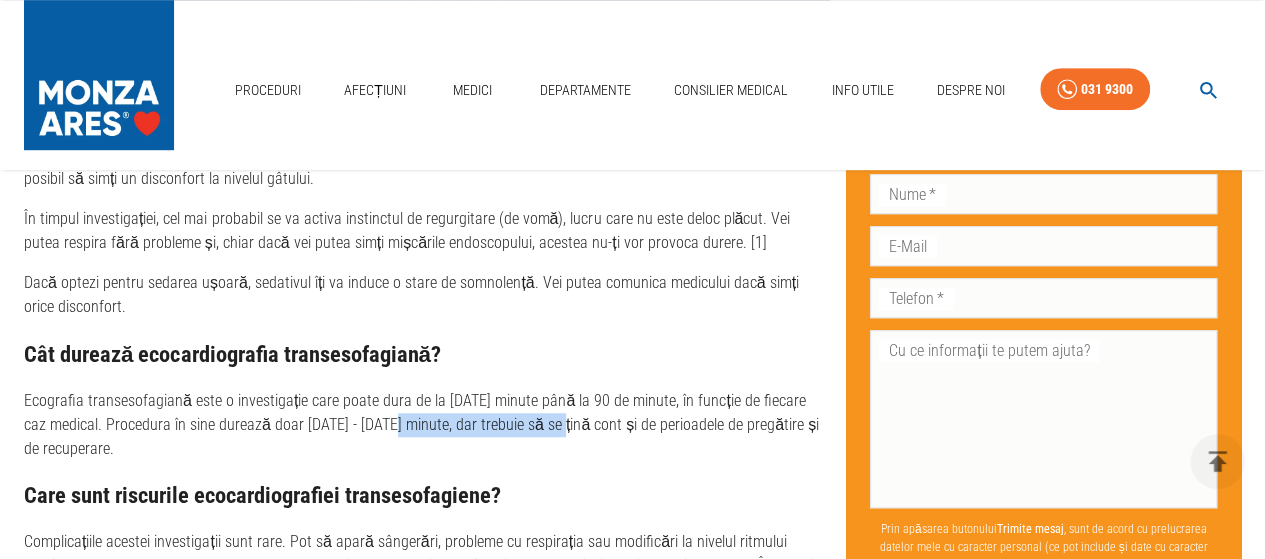 drag, startPoint x: 476, startPoint y: 376, endPoint x: 540, endPoint y: 377, distance: 64.00781 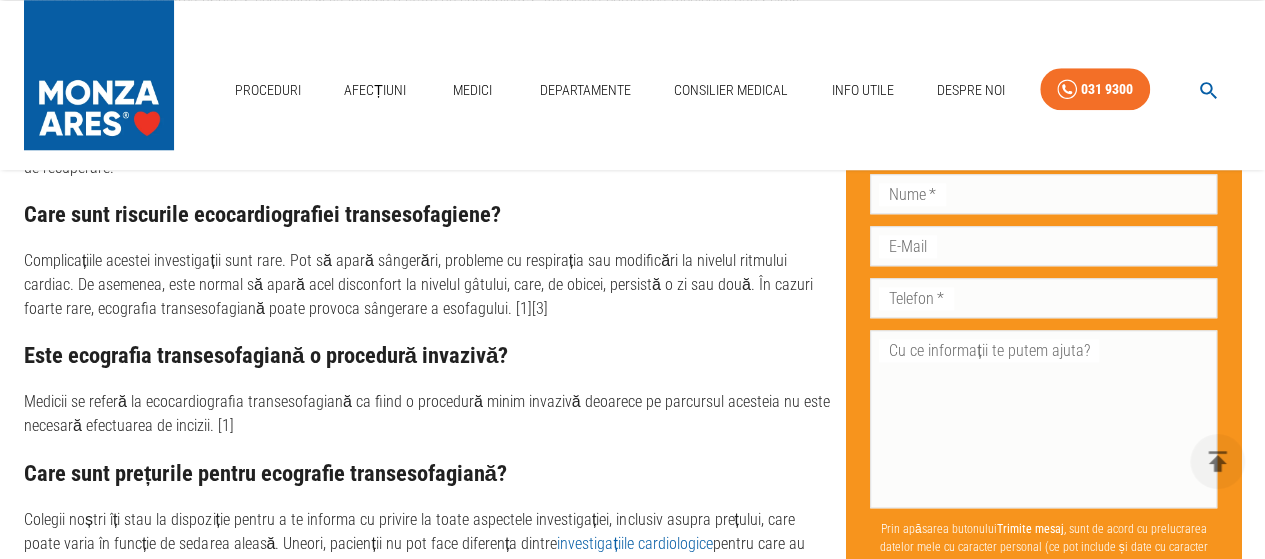 scroll, scrollTop: 4700, scrollLeft: 0, axis: vertical 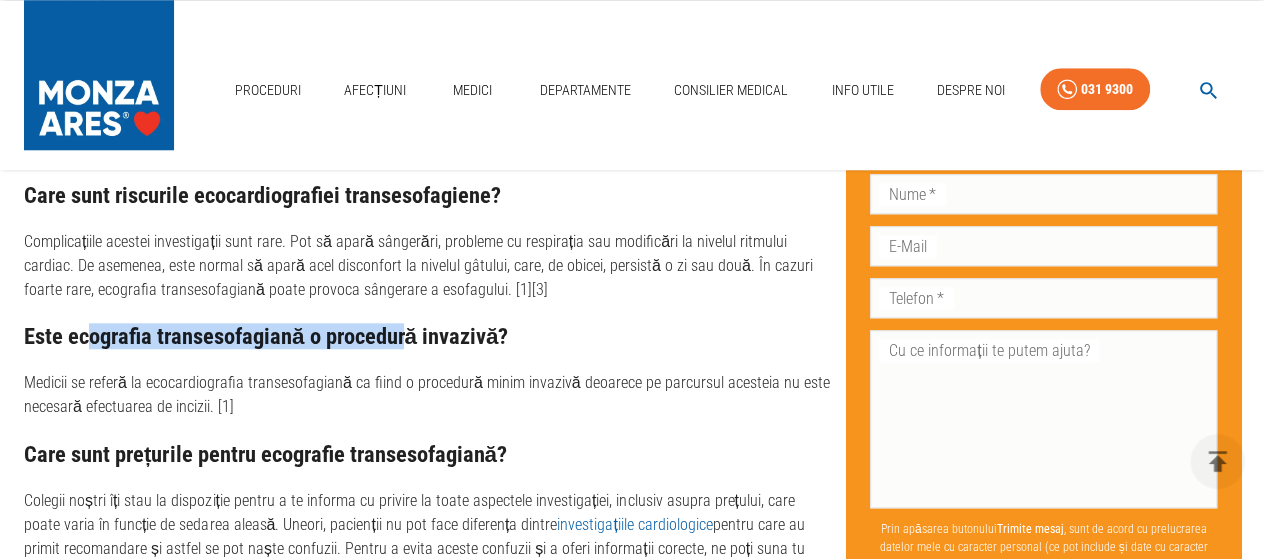 drag, startPoint x: 86, startPoint y: 279, endPoint x: 423, endPoint y: 285, distance: 337.0534 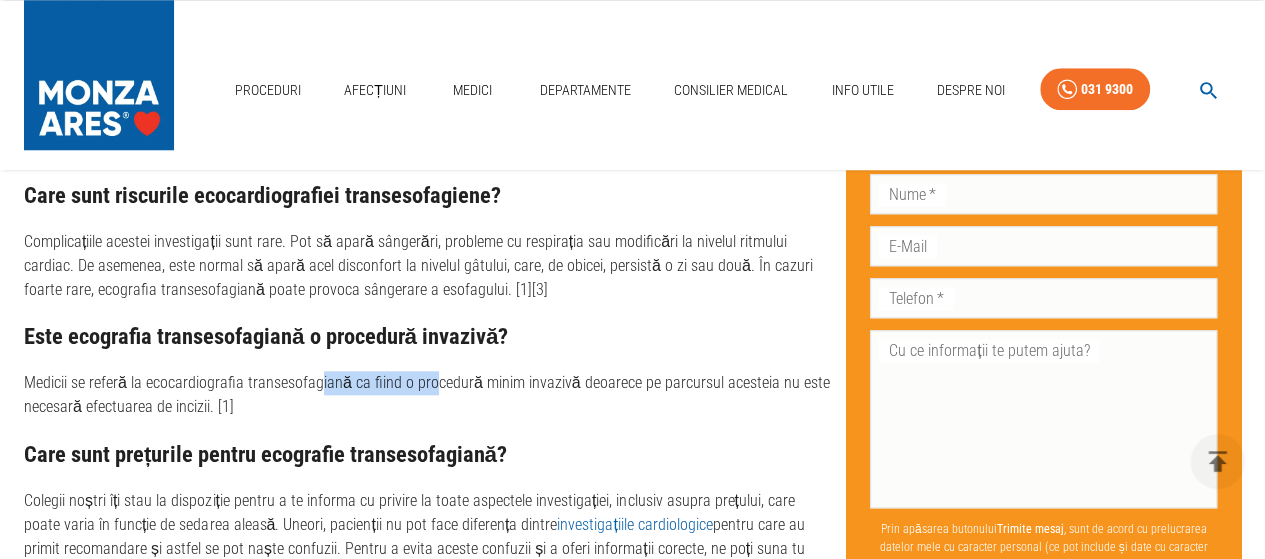 click on "Medicii se referă la ecocardiografia transesofagiană ca fiind o procedură minim invazivă deoarece pe parcursul acesteia nu este necesară efectuarea de incizii. [1]" at bounding box center (427, 395) 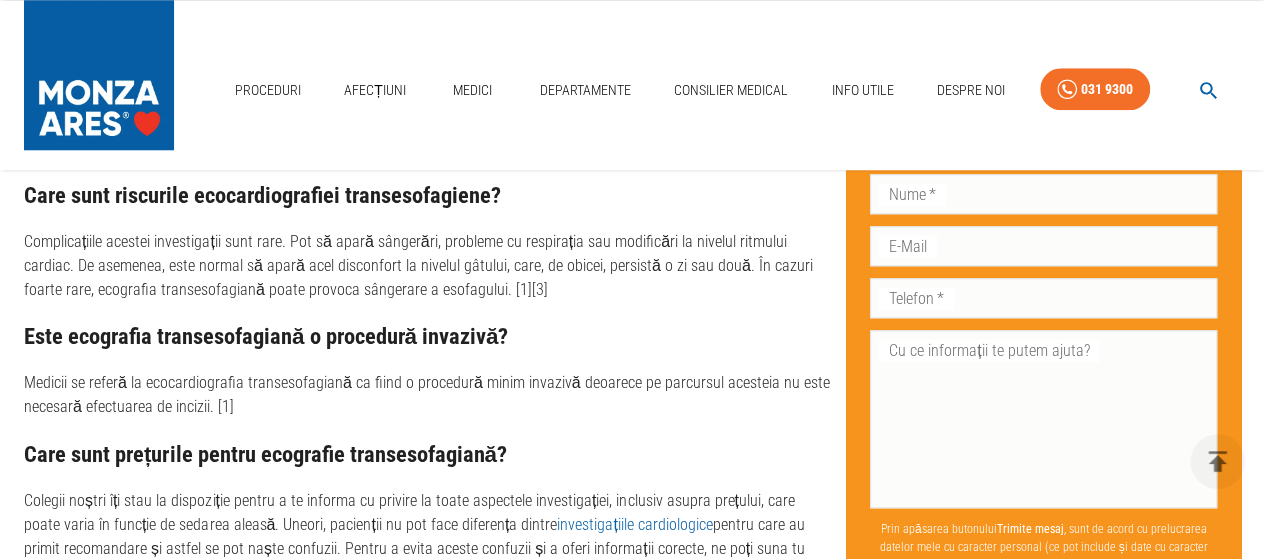 click on "Medicii se referă la ecocardiografia transesofagiană ca fiind o procedură minim invazivă deoarece pe parcursul acesteia nu este necesară efectuarea de incizii. [1]" at bounding box center (427, 395) 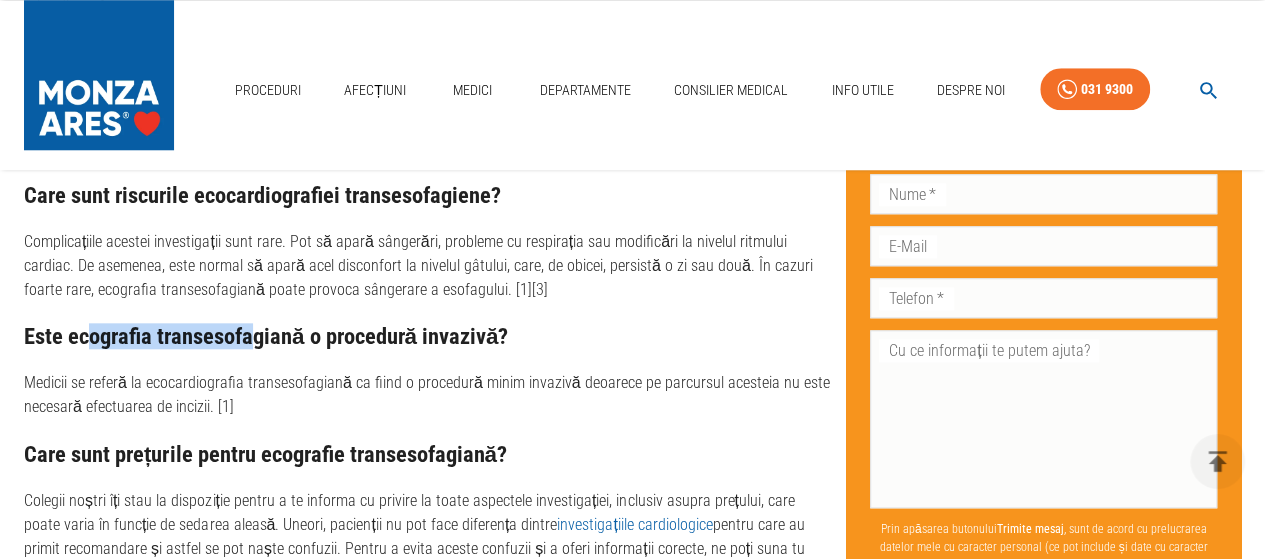 drag, startPoint x: 249, startPoint y: 279, endPoint x: 324, endPoint y: 273, distance: 75.23962 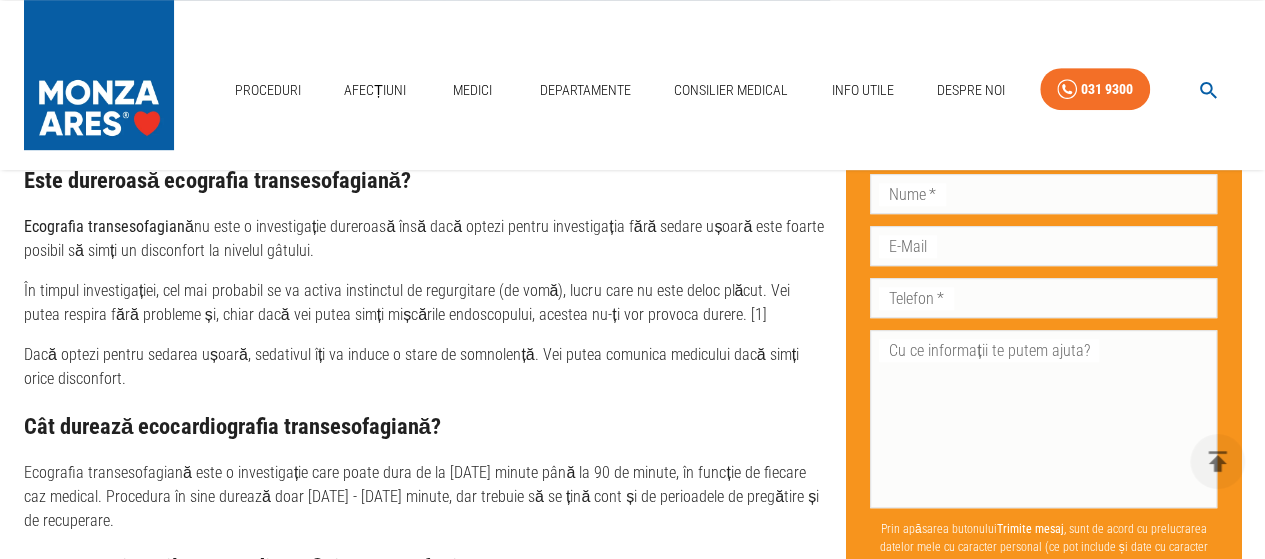 scroll, scrollTop: 4200, scrollLeft: 0, axis: vertical 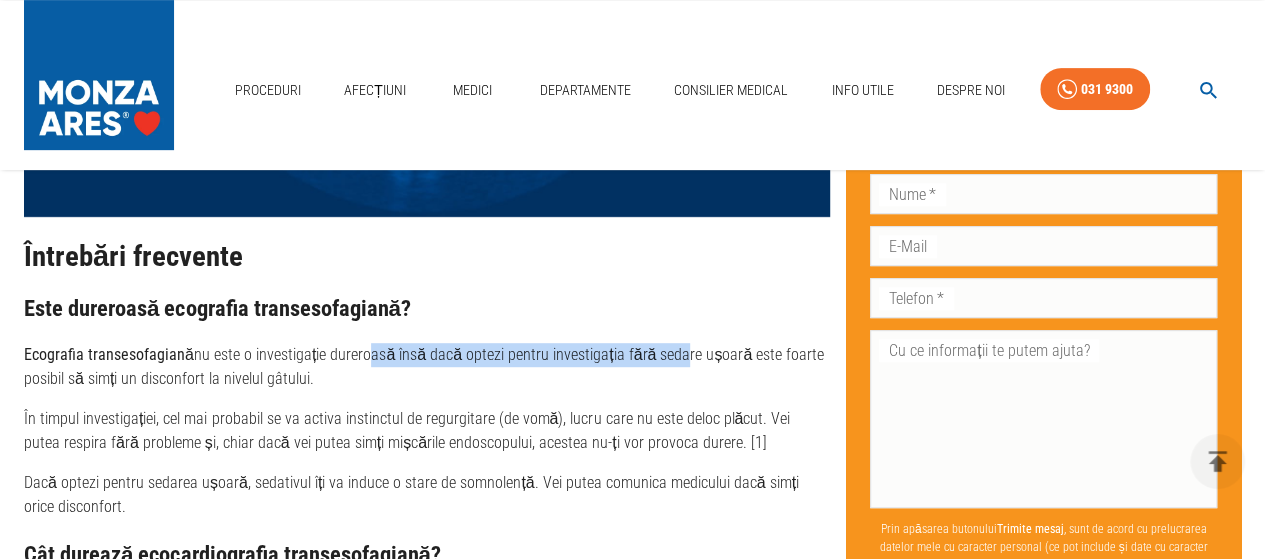 drag, startPoint x: 402, startPoint y: 301, endPoint x: 678, endPoint y: 310, distance: 276.1467 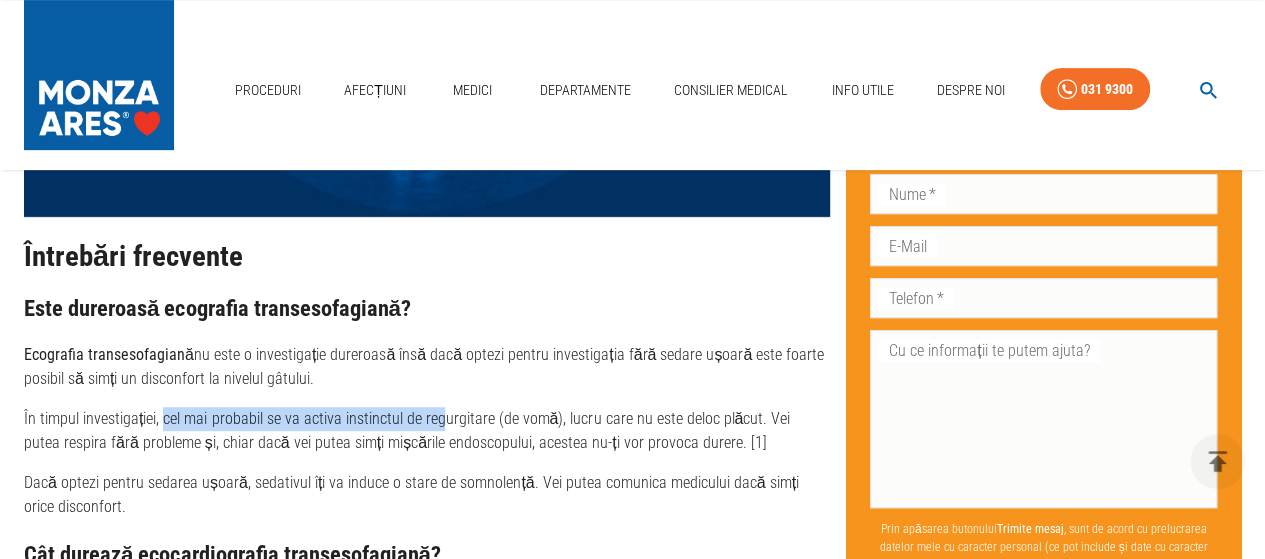 drag, startPoint x: 163, startPoint y: 370, endPoint x: 444, endPoint y: 367, distance: 281.01602 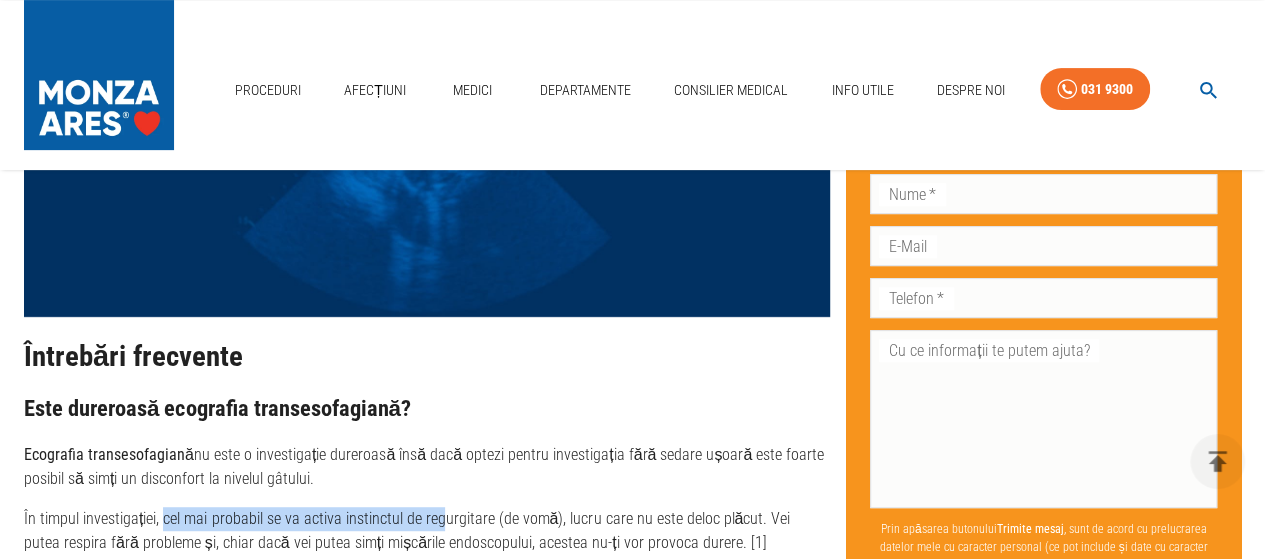 click 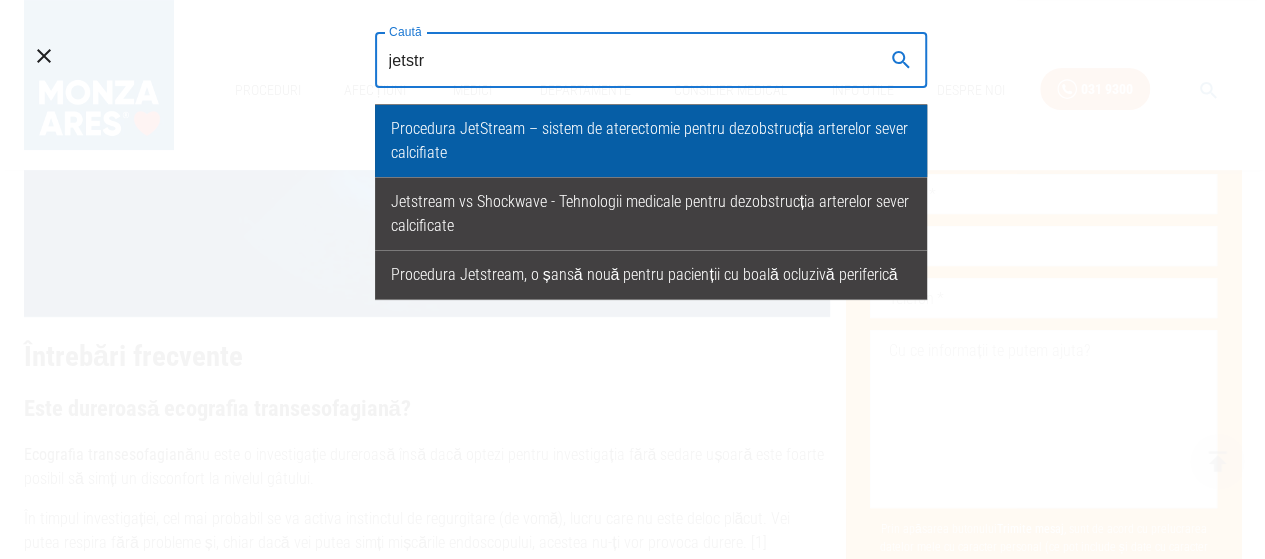 type on "jetstr" 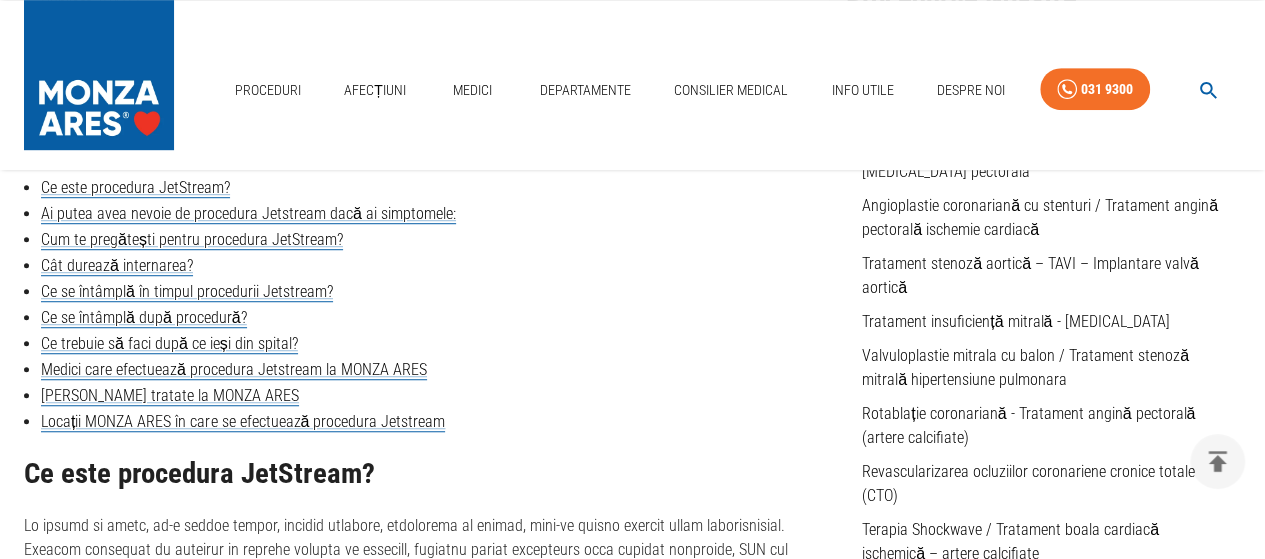 scroll, scrollTop: 800, scrollLeft: 0, axis: vertical 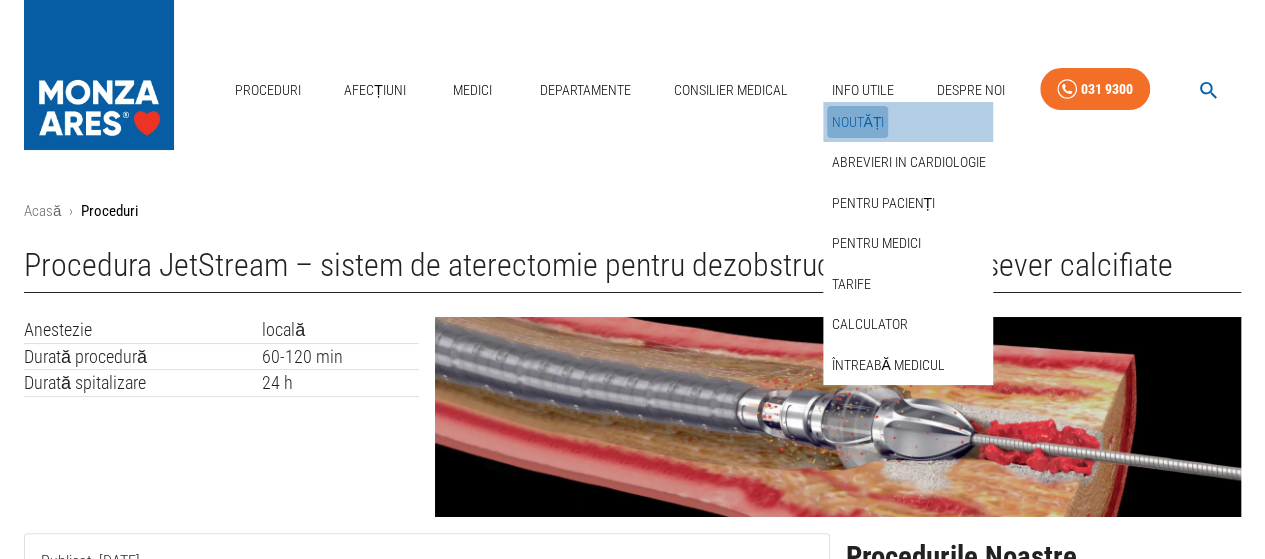 click on "Noutăți" at bounding box center (857, 122) 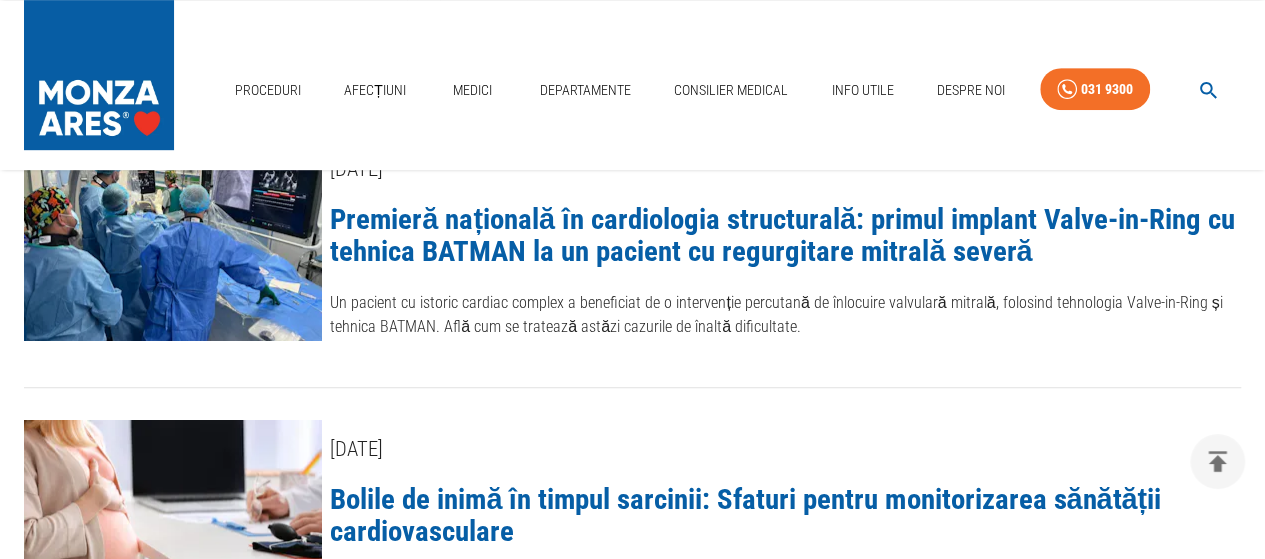 scroll, scrollTop: 500, scrollLeft: 0, axis: vertical 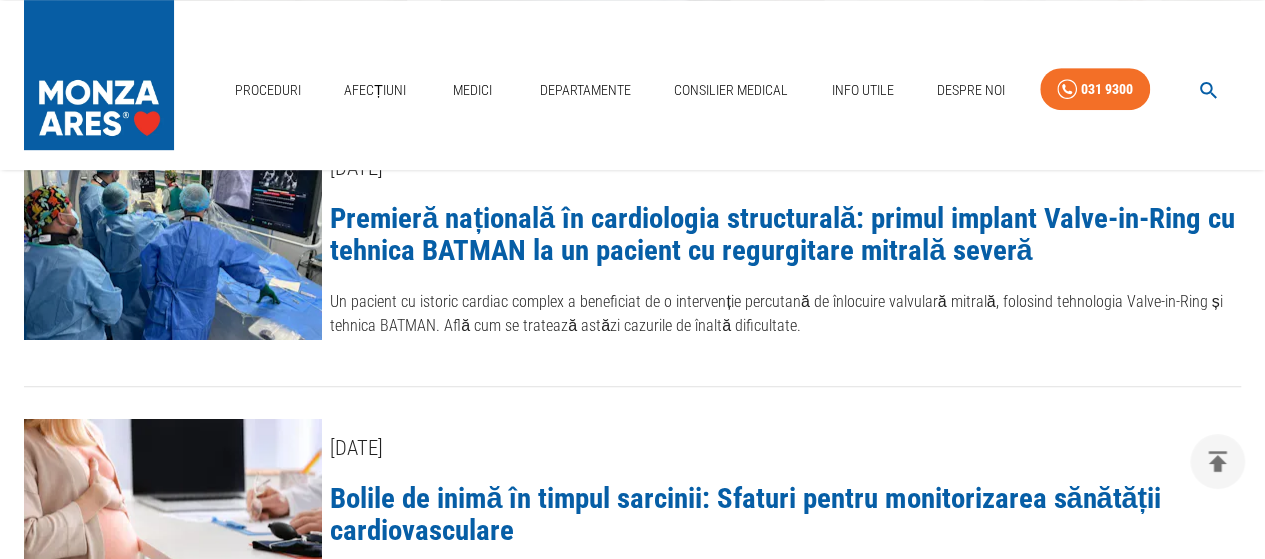 click on "Premieră națională în cardiologia structurală: primul implant Valve-in-Ring cu tehnica BATMAN la un pacient cu regurgitare mitrală severă" at bounding box center (782, 234) 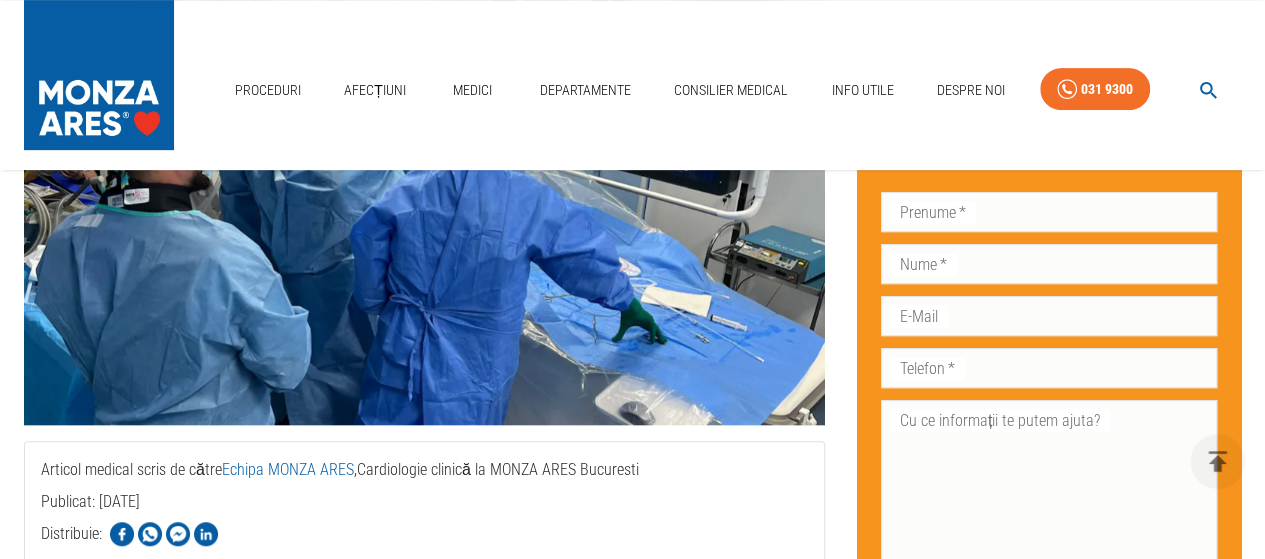 scroll, scrollTop: 0, scrollLeft: 0, axis: both 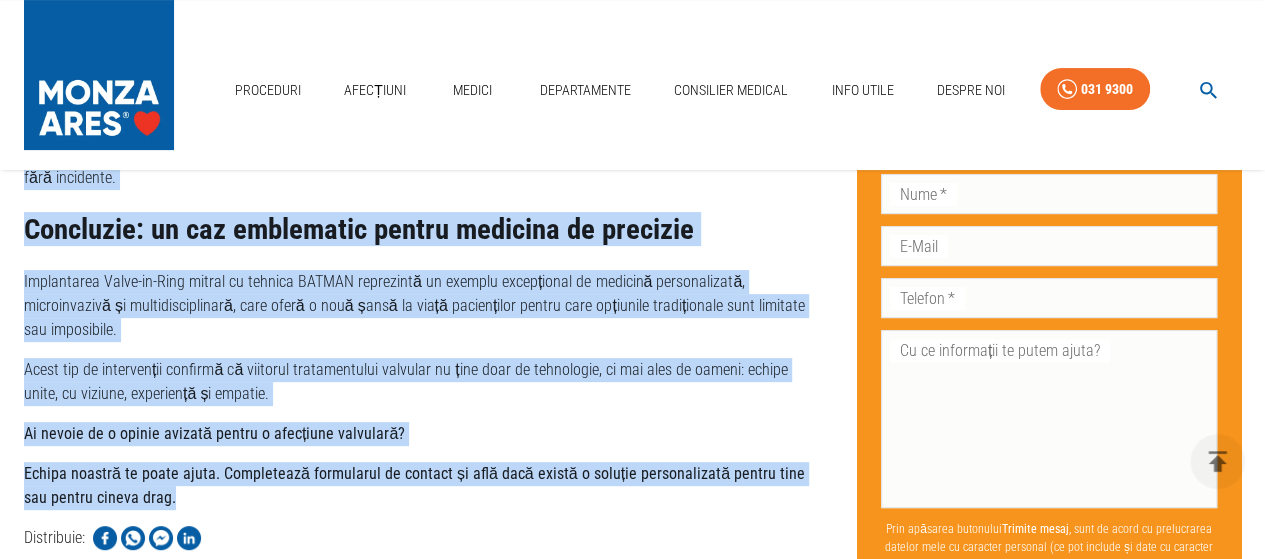 drag, startPoint x: 27, startPoint y: 261, endPoint x: 497, endPoint y: 467, distance: 513.1627 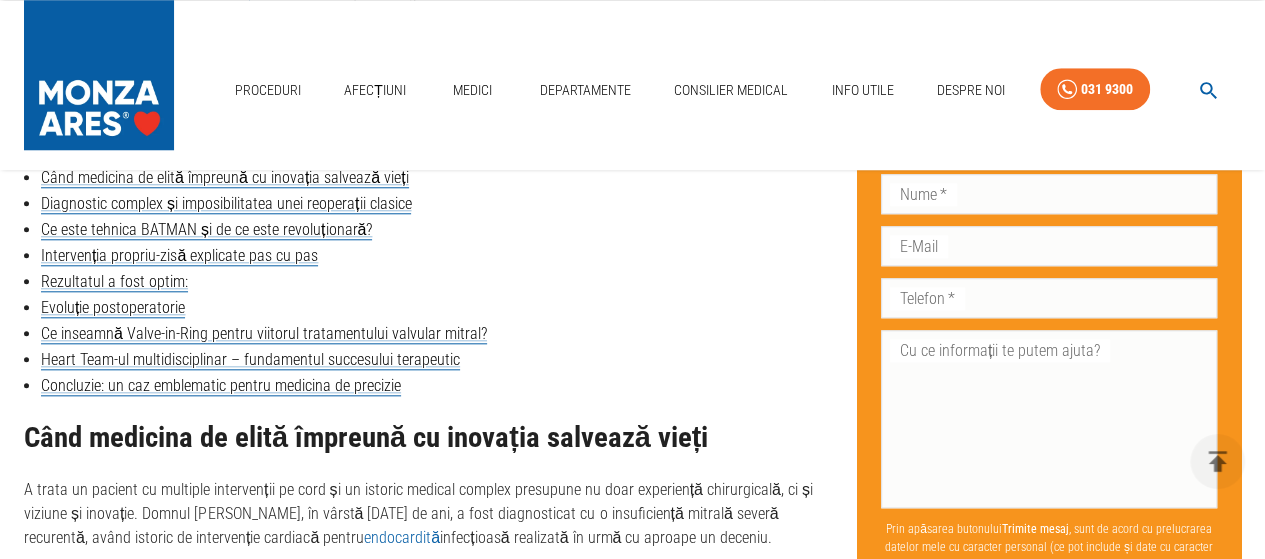 scroll, scrollTop: 1000, scrollLeft: 0, axis: vertical 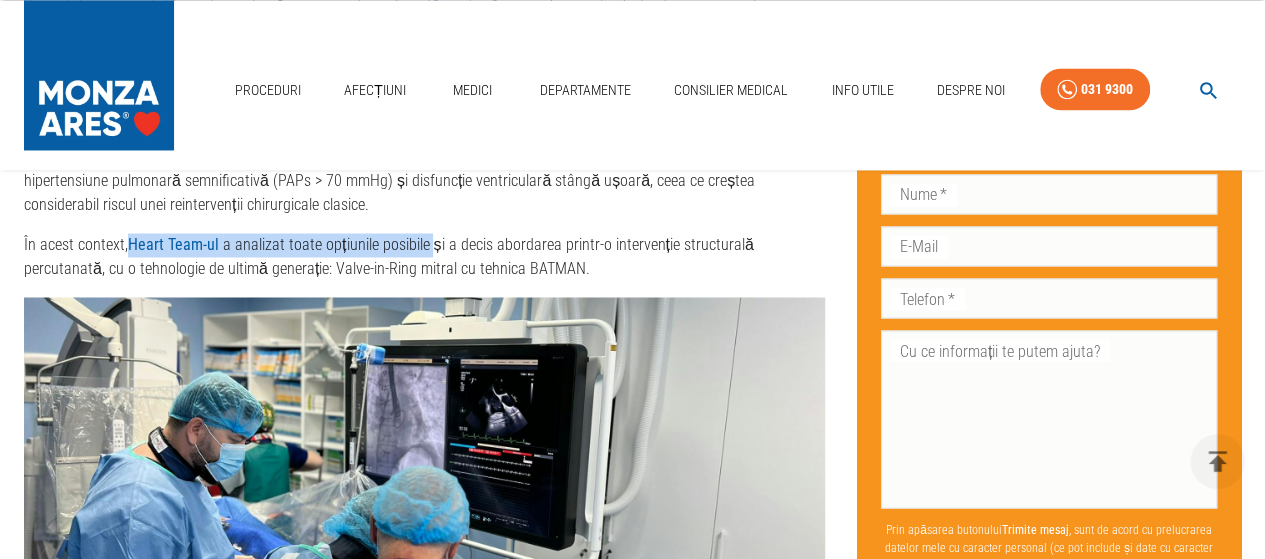 drag, startPoint x: 128, startPoint y: 239, endPoint x: 430, endPoint y: 254, distance: 302.37228 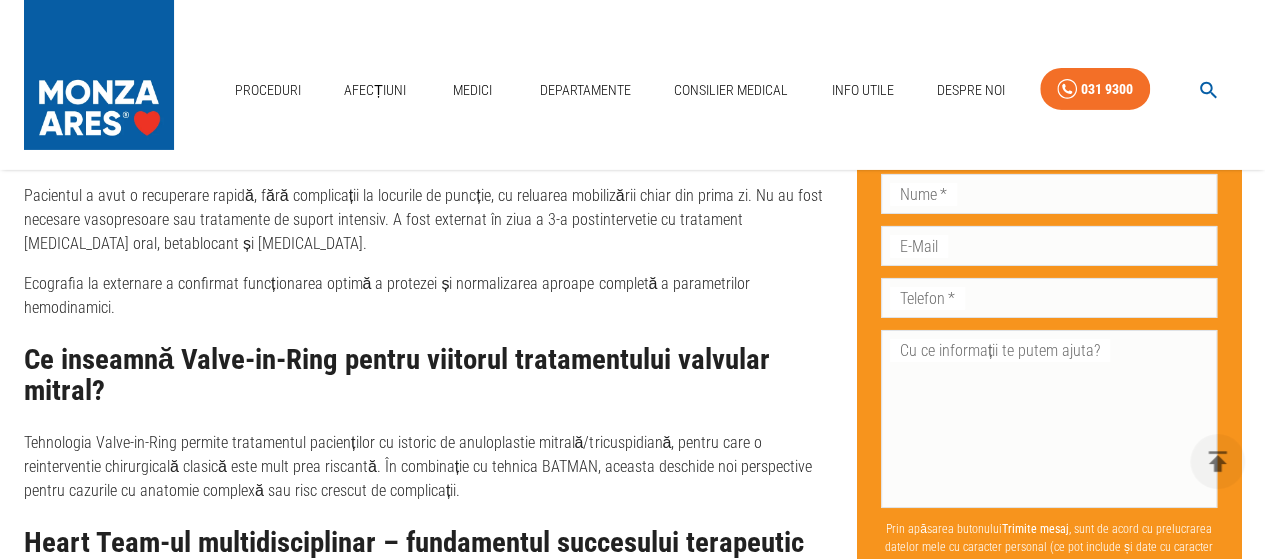 scroll, scrollTop: 3400, scrollLeft: 0, axis: vertical 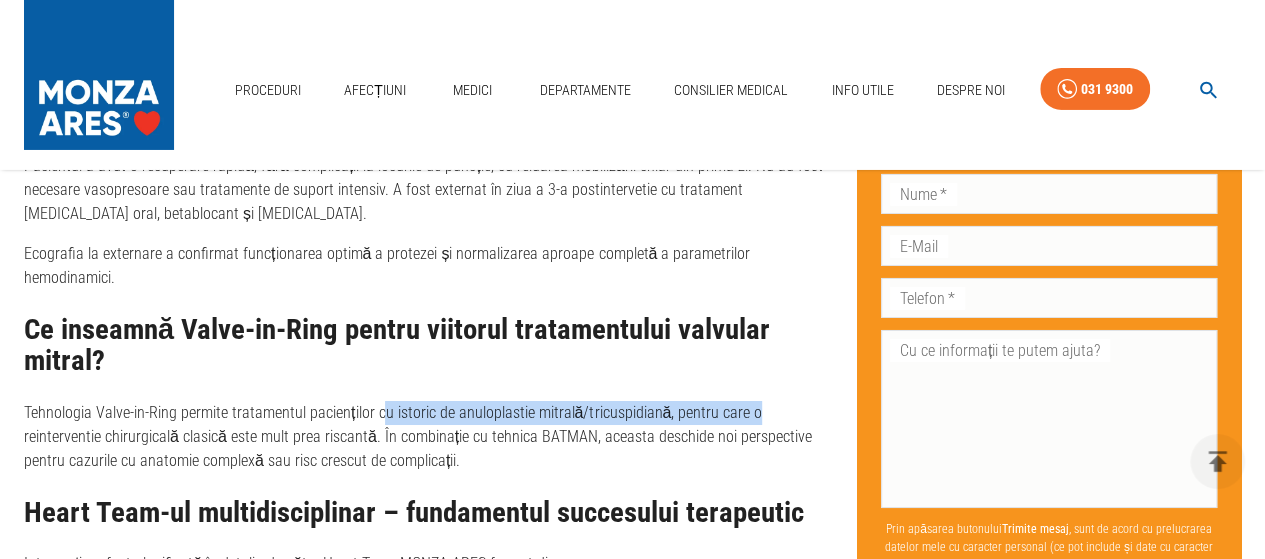 drag, startPoint x: 602, startPoint y: 415, endPoint x: 769, endPoint y: 417, distance: 167.01198 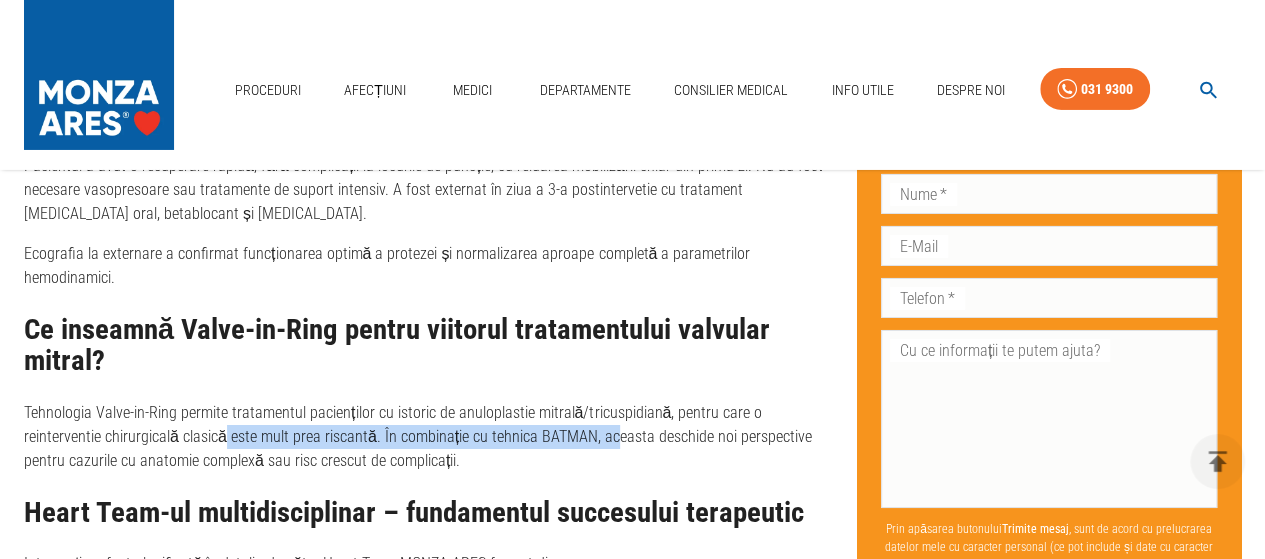 drag, startPoint x: 540, startPoint y: 424, endPoint x: 628, endPoint y: 423, distance: 88.005684 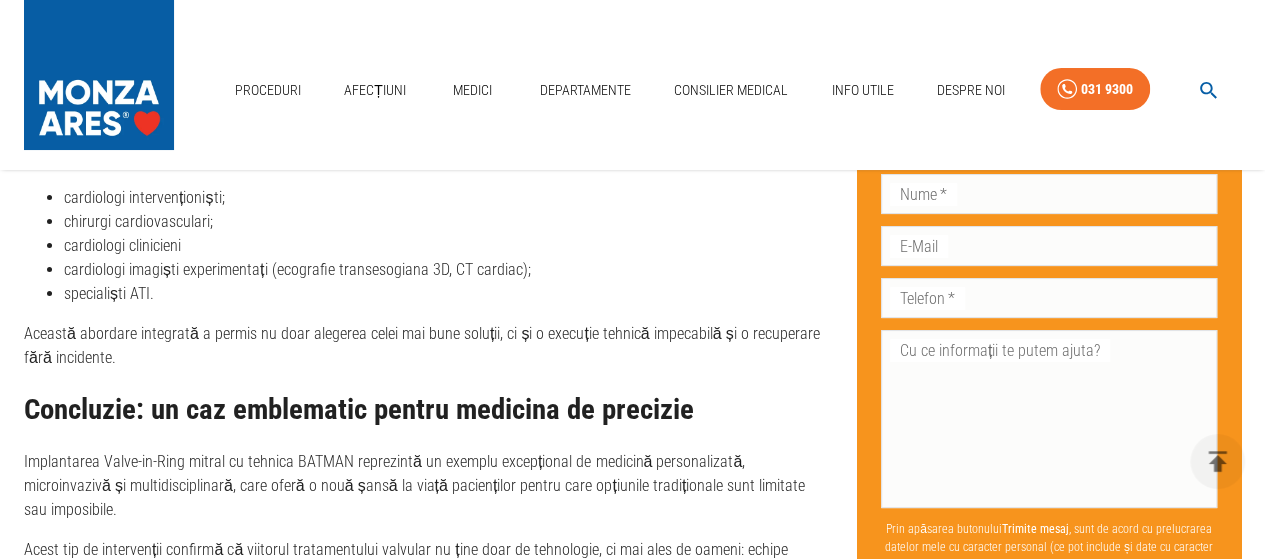scroll, scrollTop: 3900, scrollLeft: 0, axis: vertical 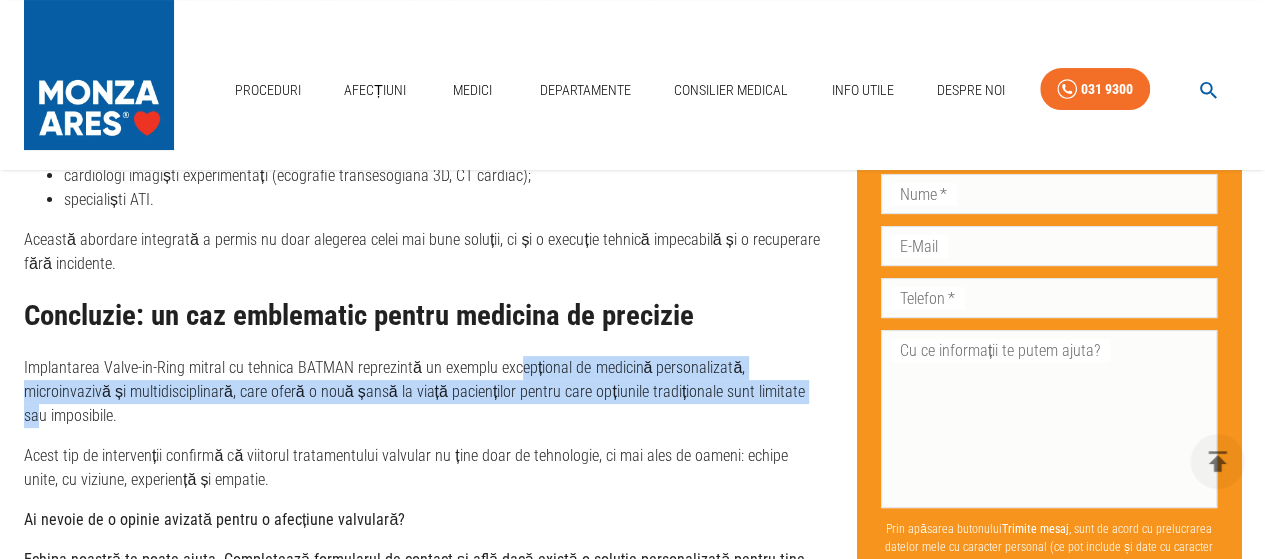 drag, startPoint x: 609, startPoint y: 381, endPoint x: 718, endPoint y: 380, distance: 109.004585 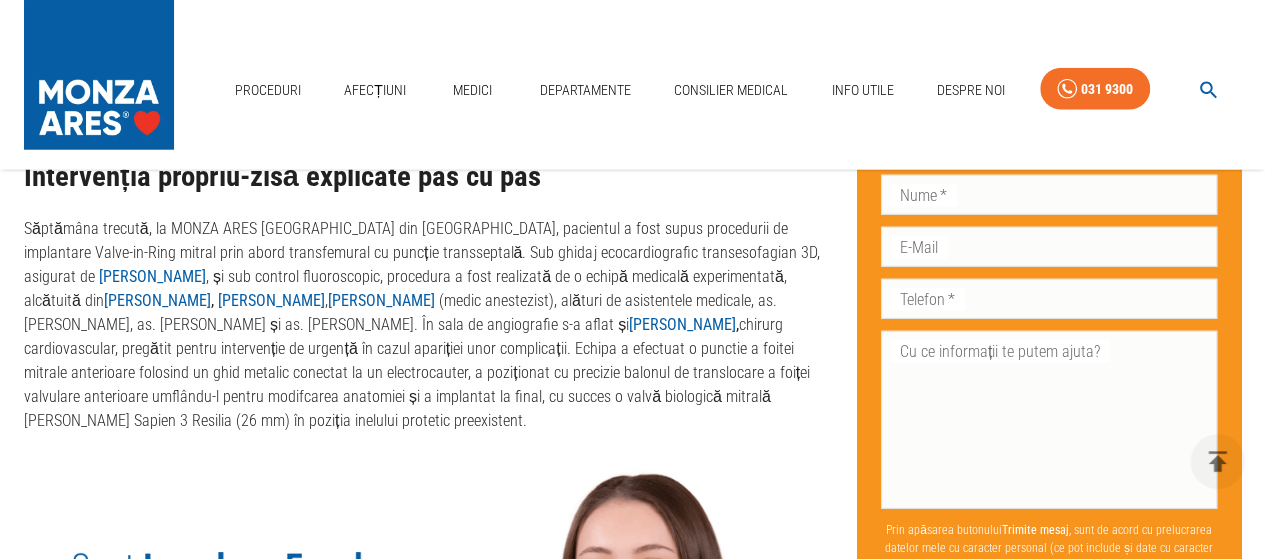 scroll, scrollTop: 2500, scrollLeft: 0, axis: vertical 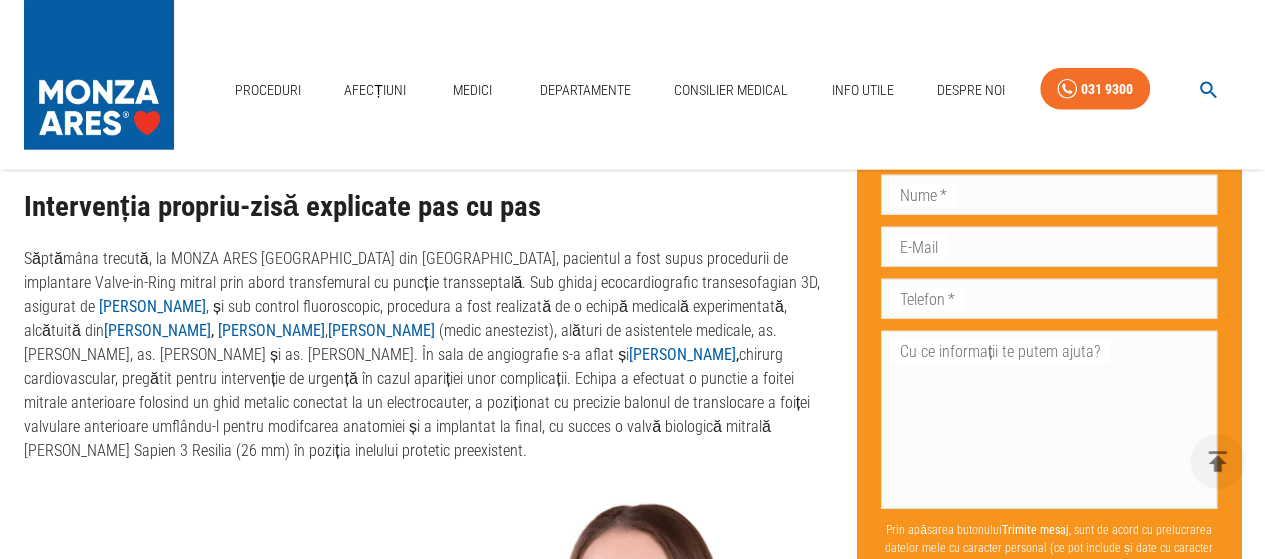 click on "[PERSON_NAME]" at bounding box center (682, 354) 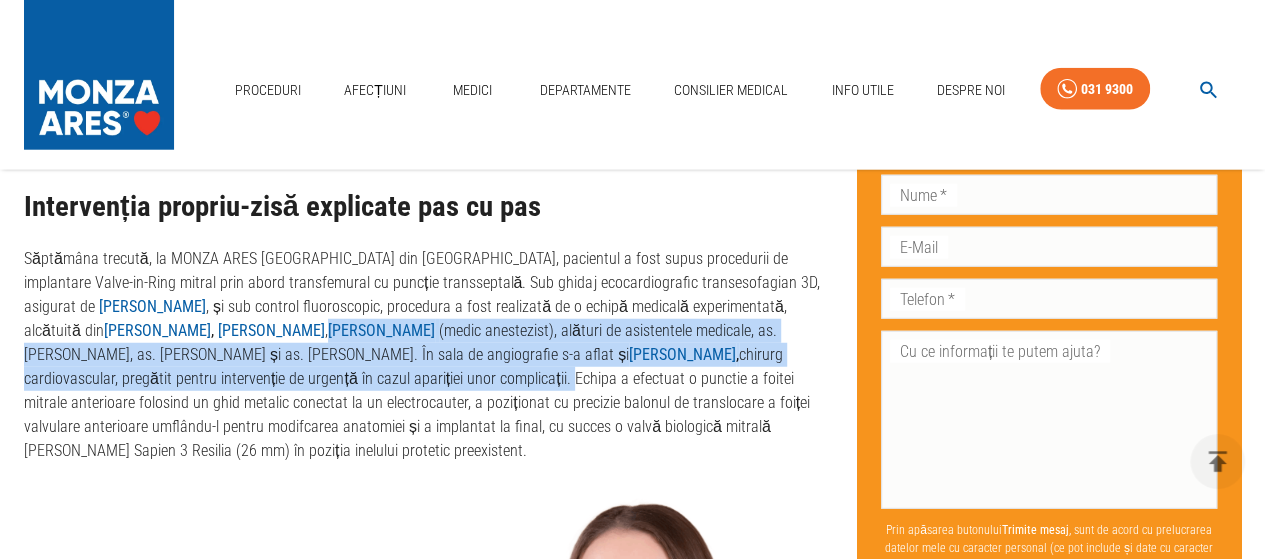 drag, startPoint x: 127, startPoint y: 324, endPoint x: 282, endPoint y: 377, distance: 163.81087 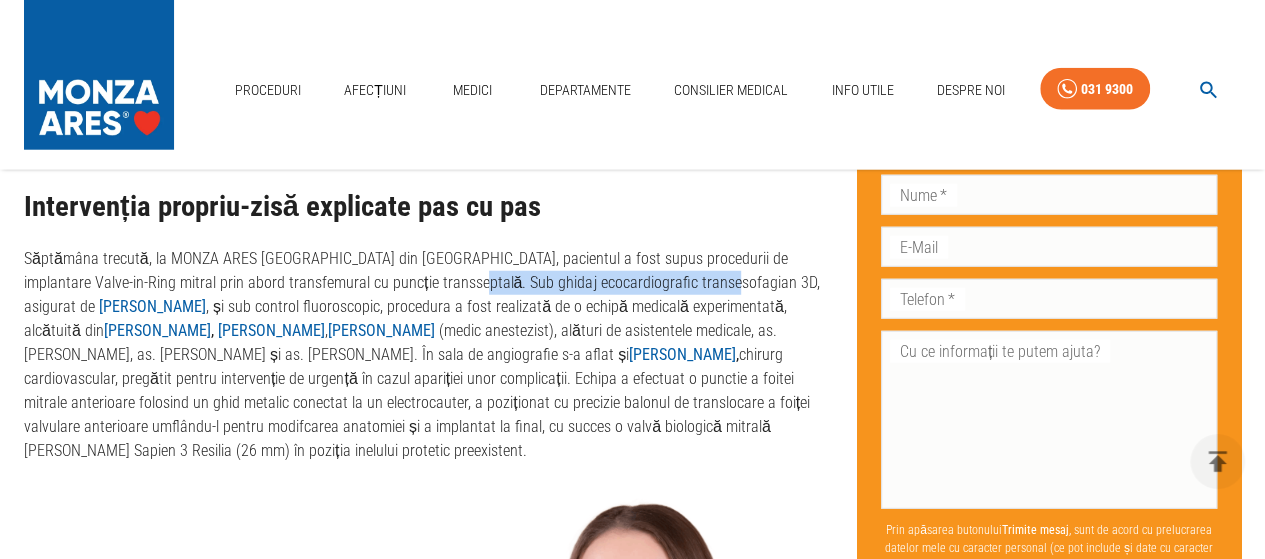 drag, startPoint x: 390, startPoint y: 281, endPoint x: 645, endPoint y: 274, distance: 255.09605 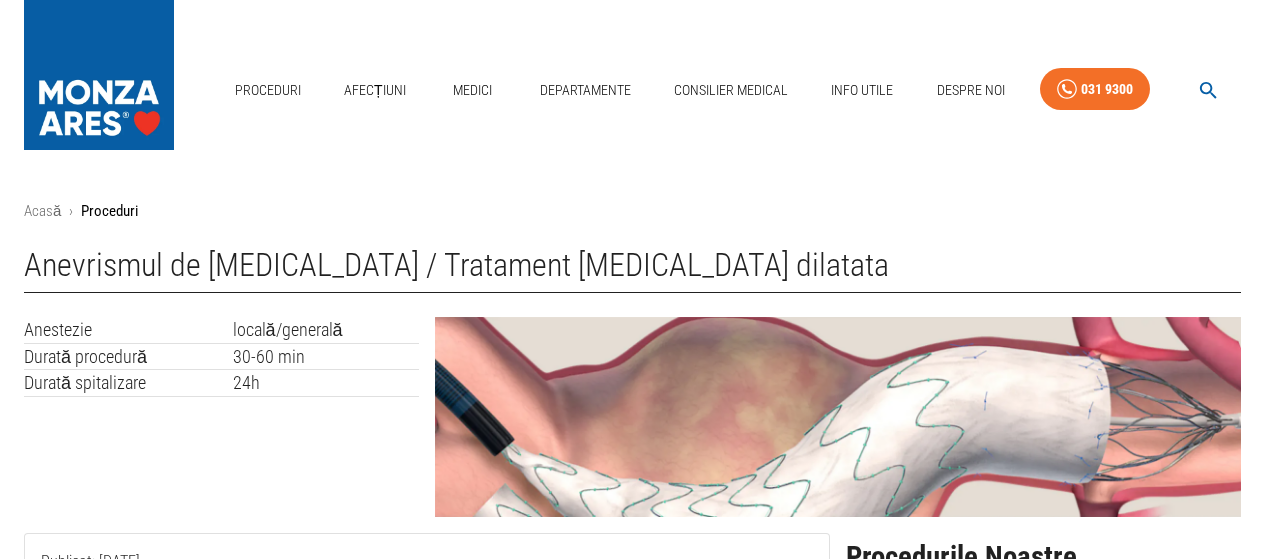 scroll, scrollTop: 0, scrollLeft: 0, axis: both 